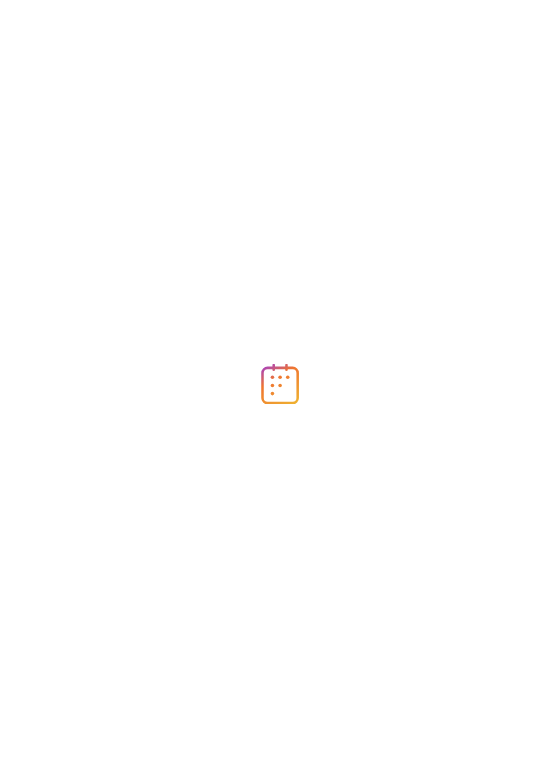 scroll, scrollTop: 0, scrollLeft: 0, axis: both 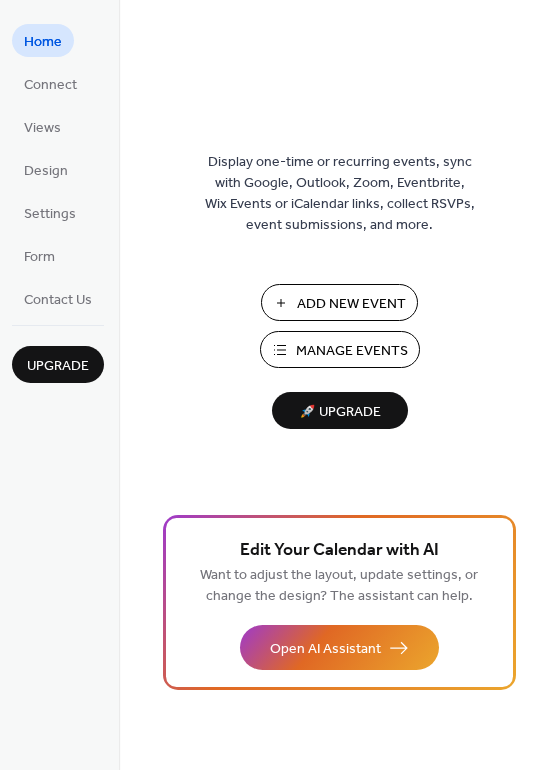 click on "Manage Events" at bounding box center [352, 351] 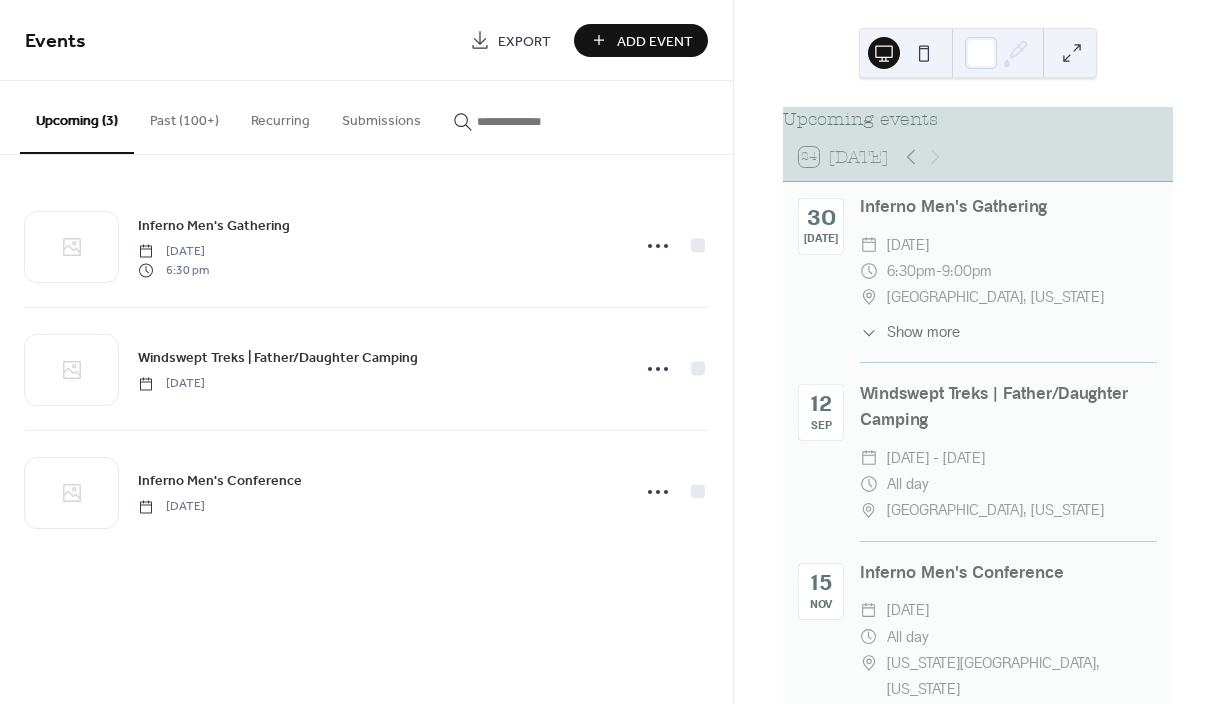 scroll, scrollTop: 0, scrollLeft: 0, axis: both 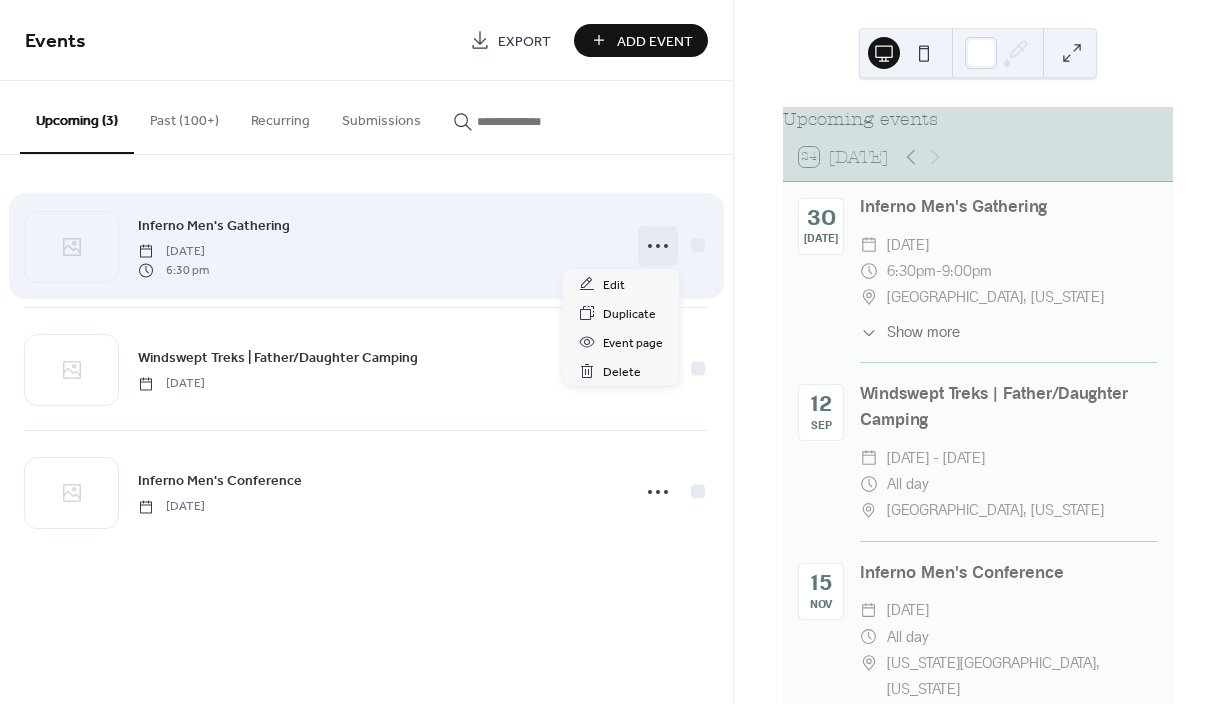 click 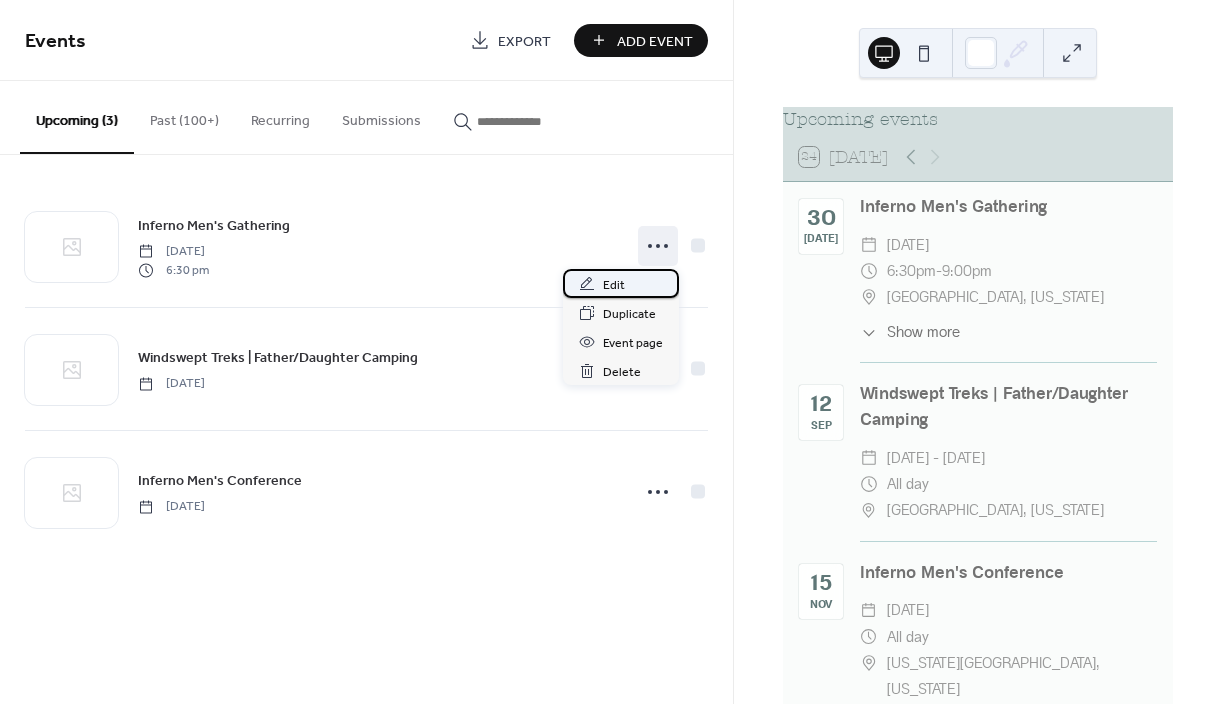 click on "Edit" at bounding box center (614, 285) 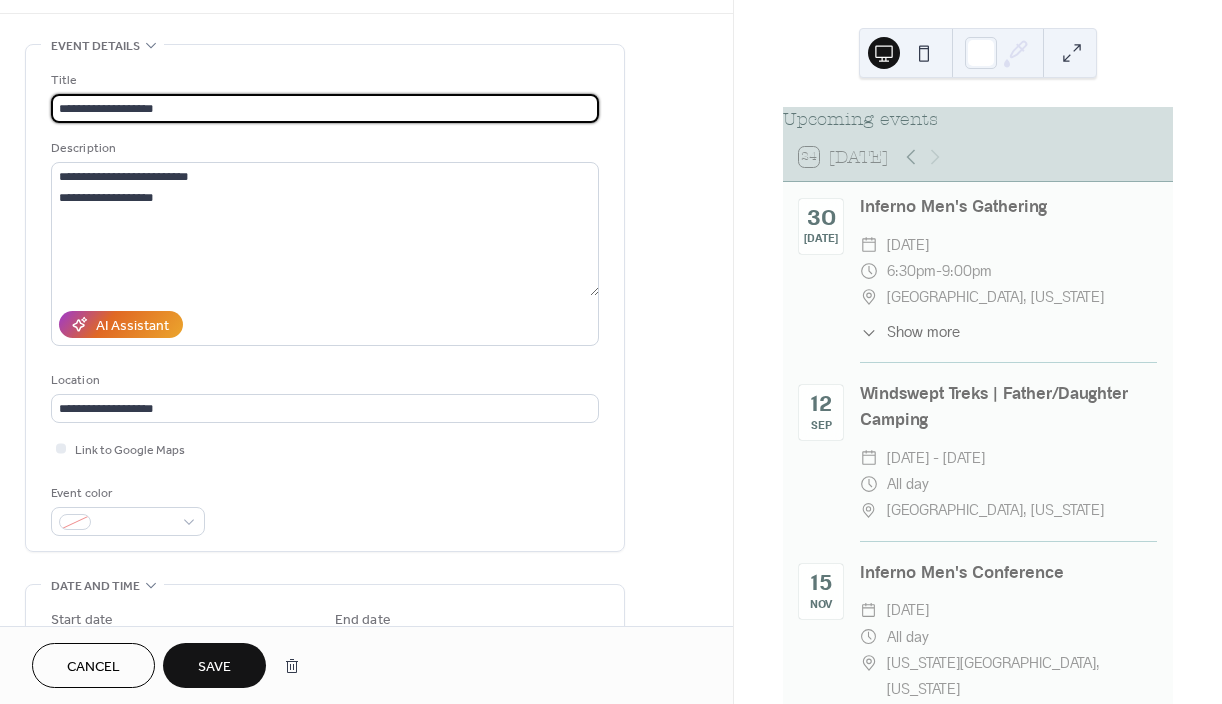 scroll, scrollTop: 68, scrollLeft: 0, axis: vertical 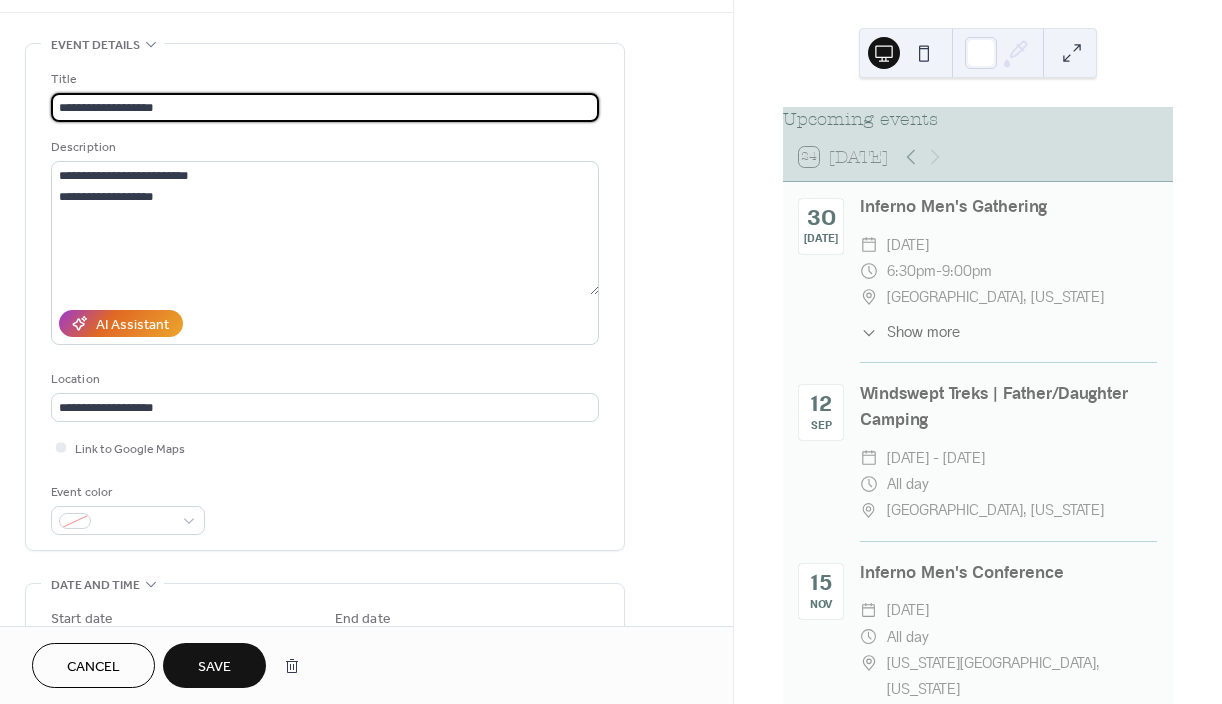 type on "**********" 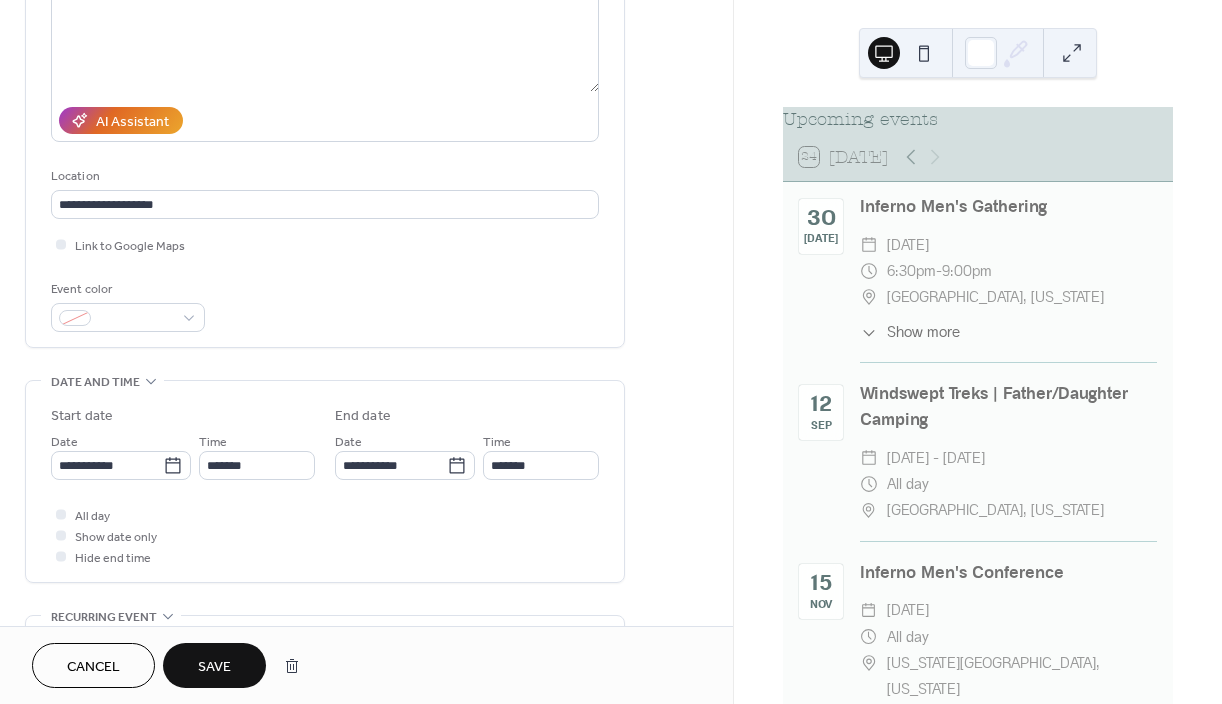 scroll, scrollTop: 304, scrollLeft: 0, axis: vertical 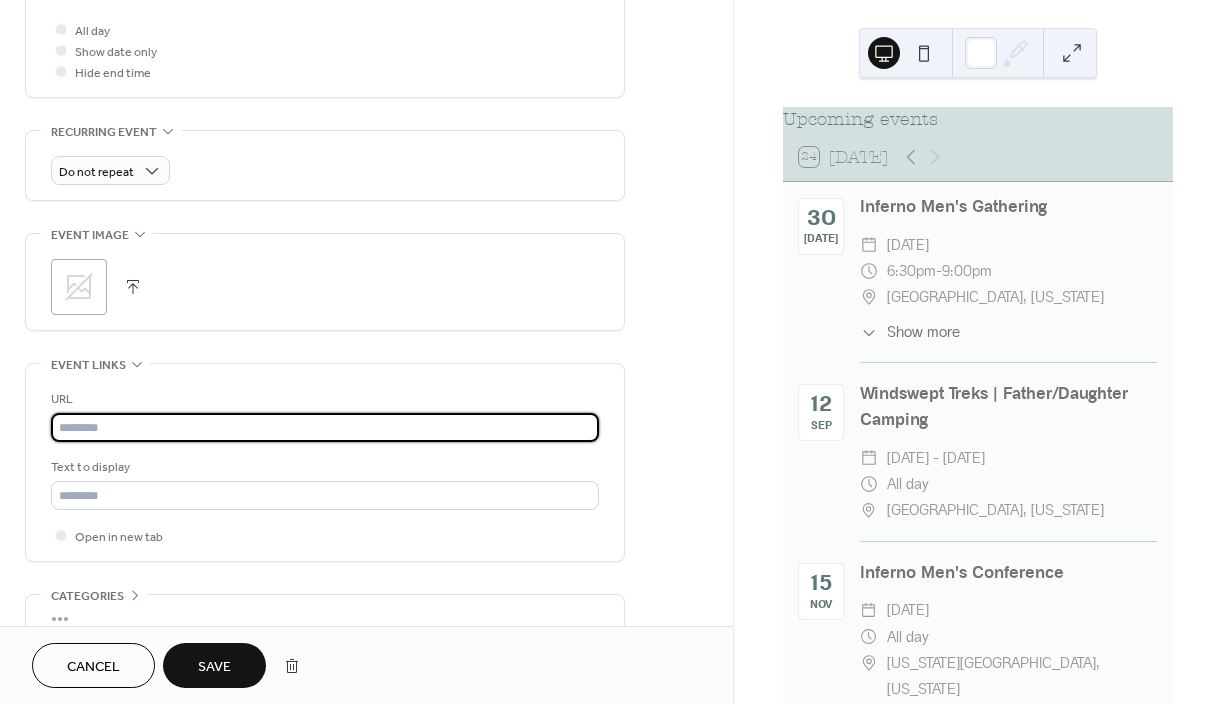click at bounding box center [325, 427] 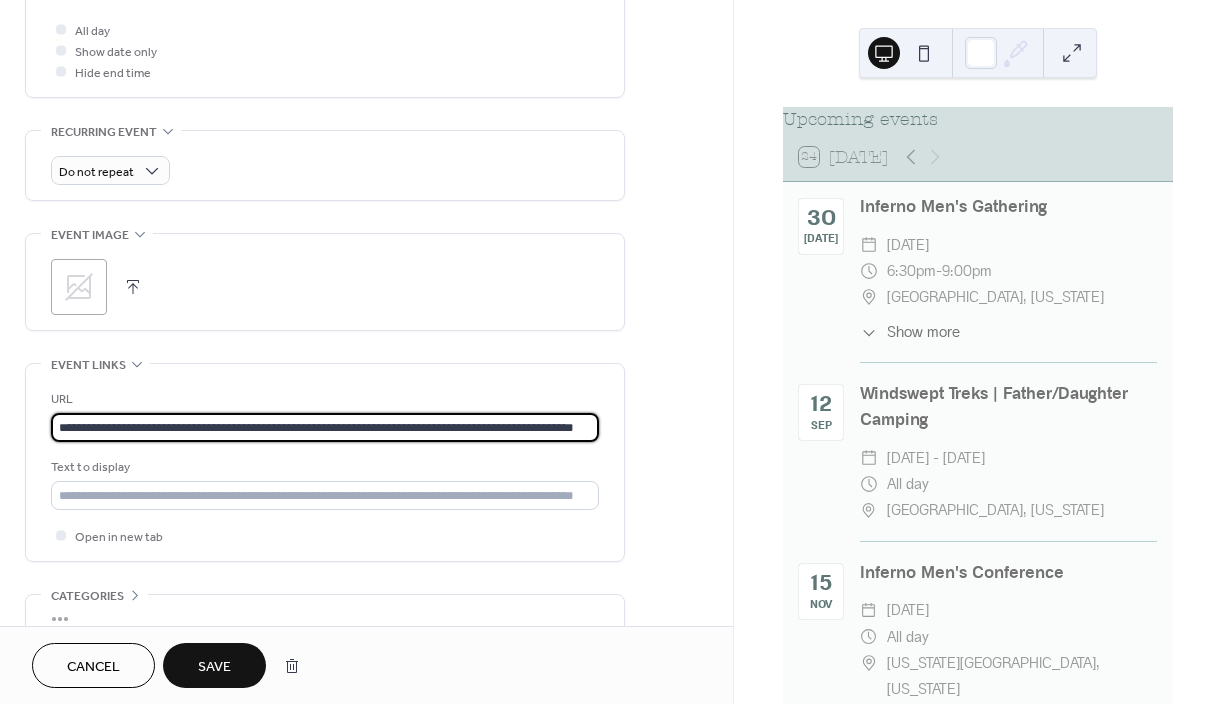 scroll, scrollTop: 0, scrollLeft: 32, axis: horizontal 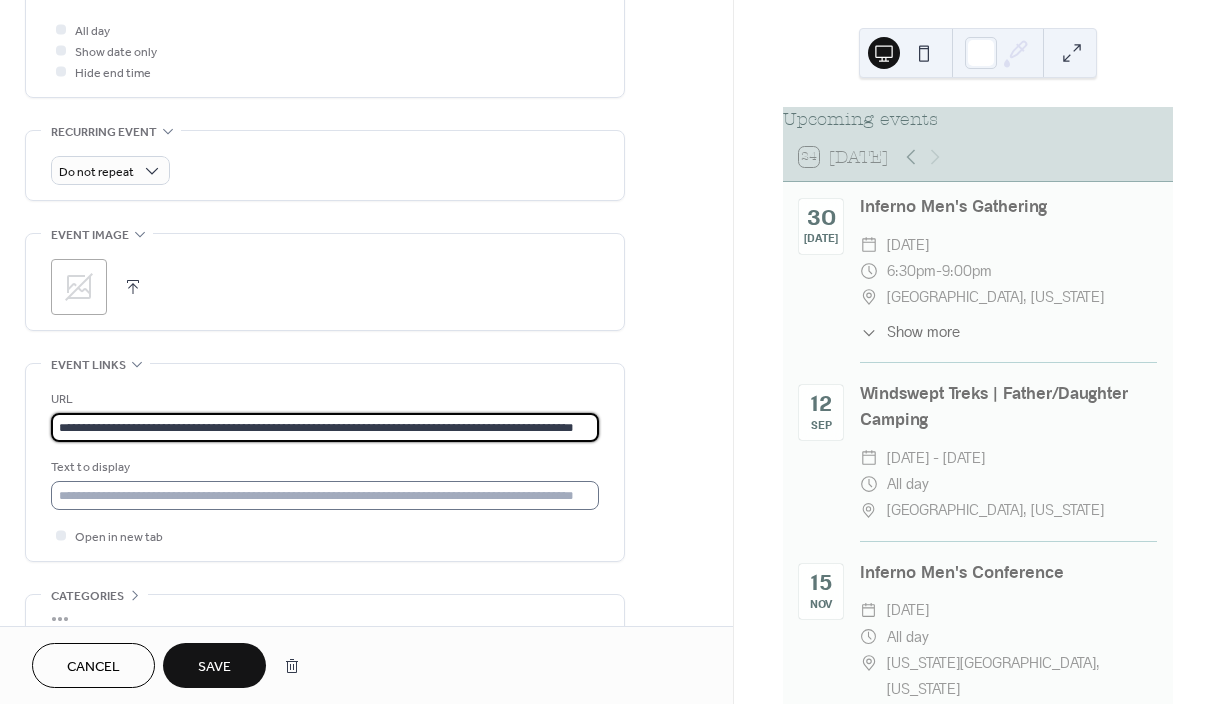 type on "**********" 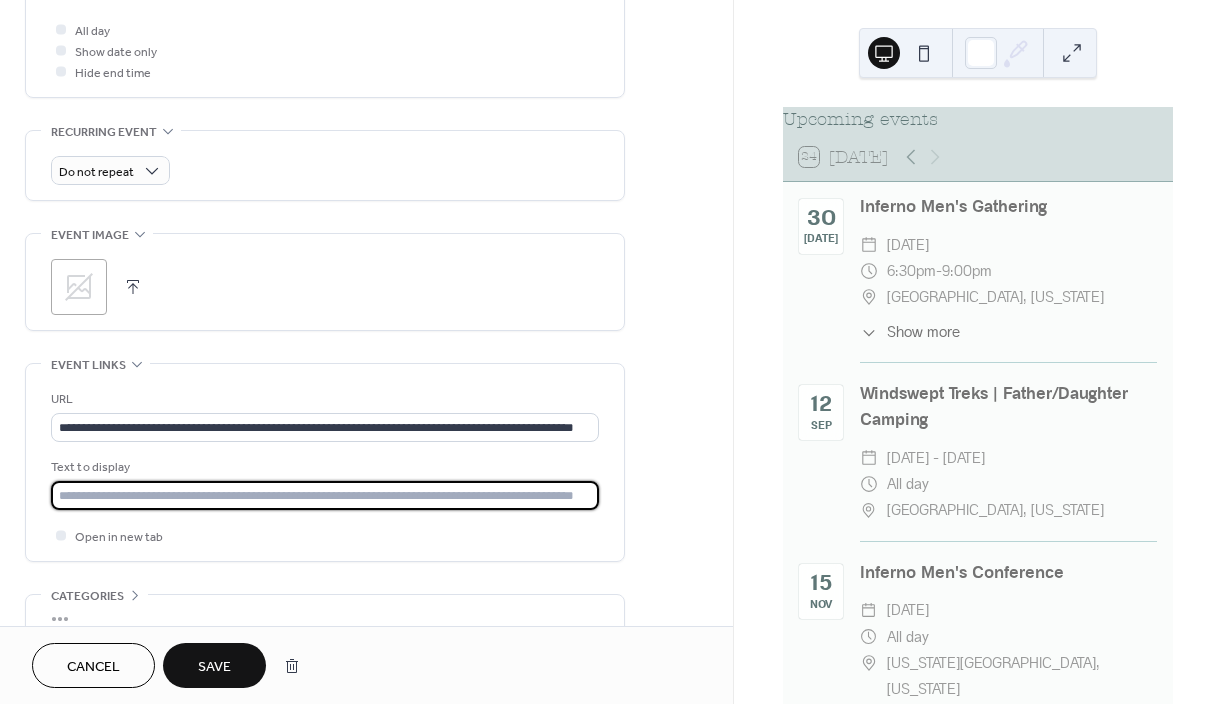 scroll, scrollTop: 0, scrollLeft: 0, axis: both 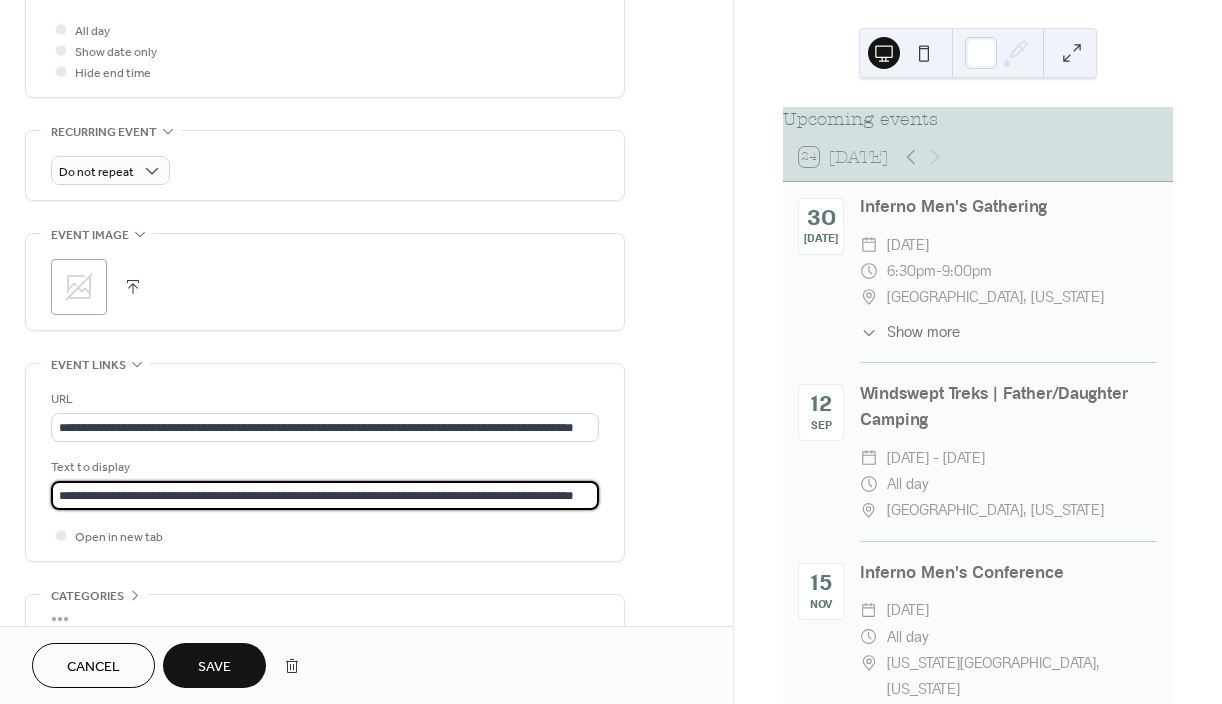 click on "**********" at bounding box center (325, 495) 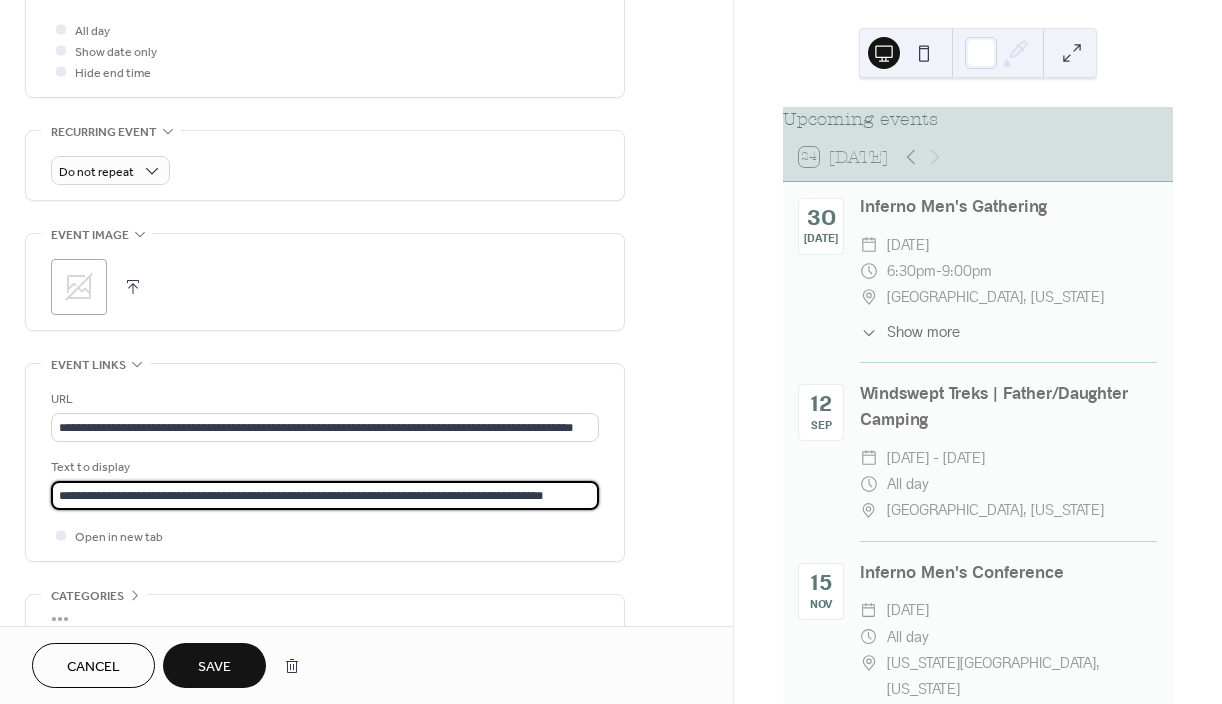 scroll, scrollTop: 0, scrollLeft: 0, axis: both 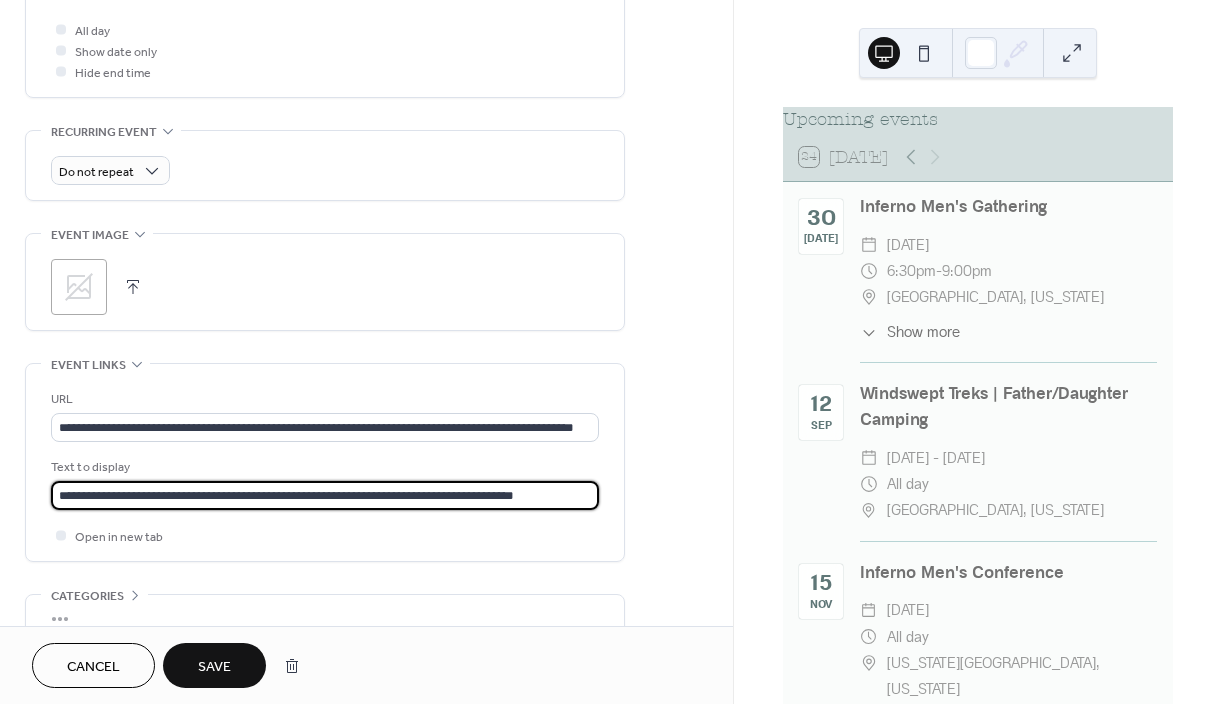 drag, startPoint x: 577, startPoint y: 483, endPoint x: 178, endPoint y: 481, distance: 399.005 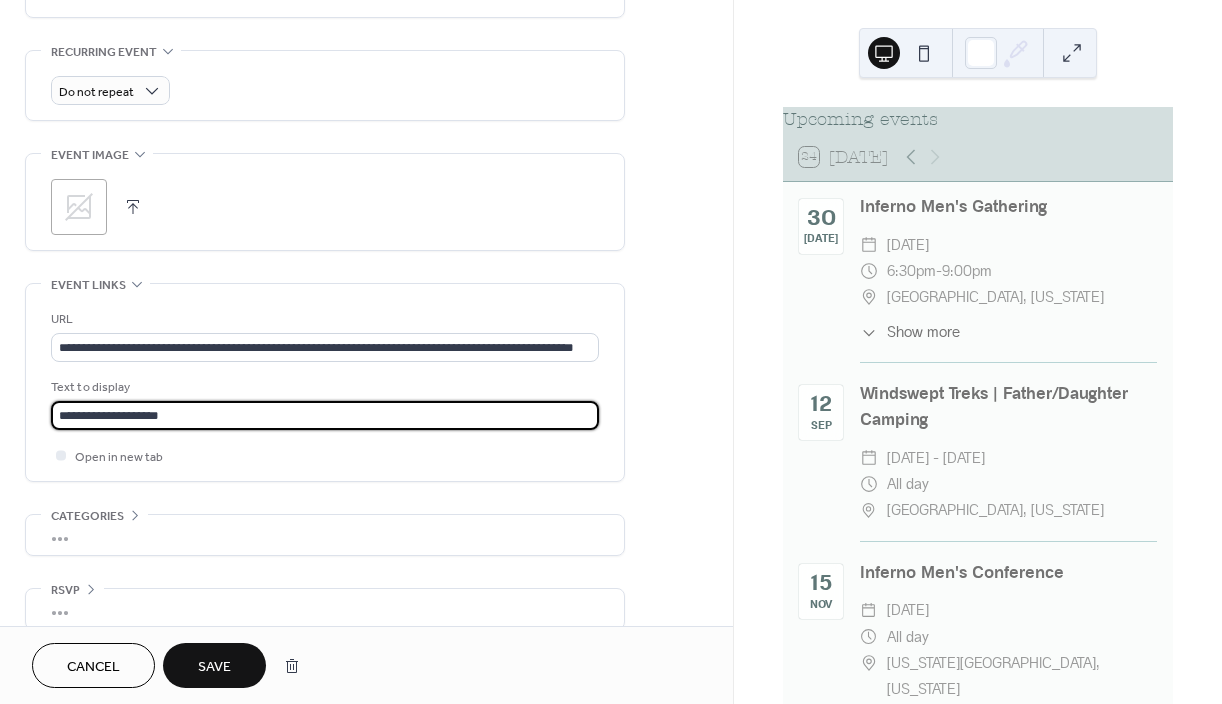 scroll, scrollTop: 857, scrollLeft: 0, axis: vertical 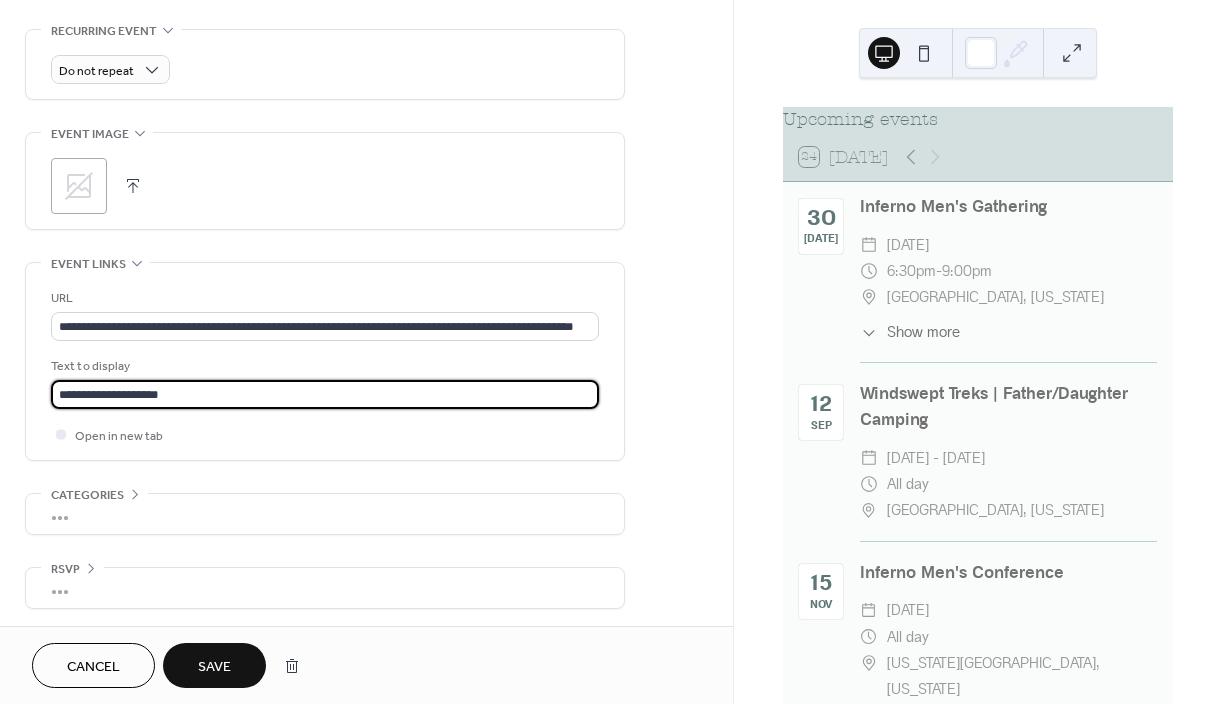 type on "**********" 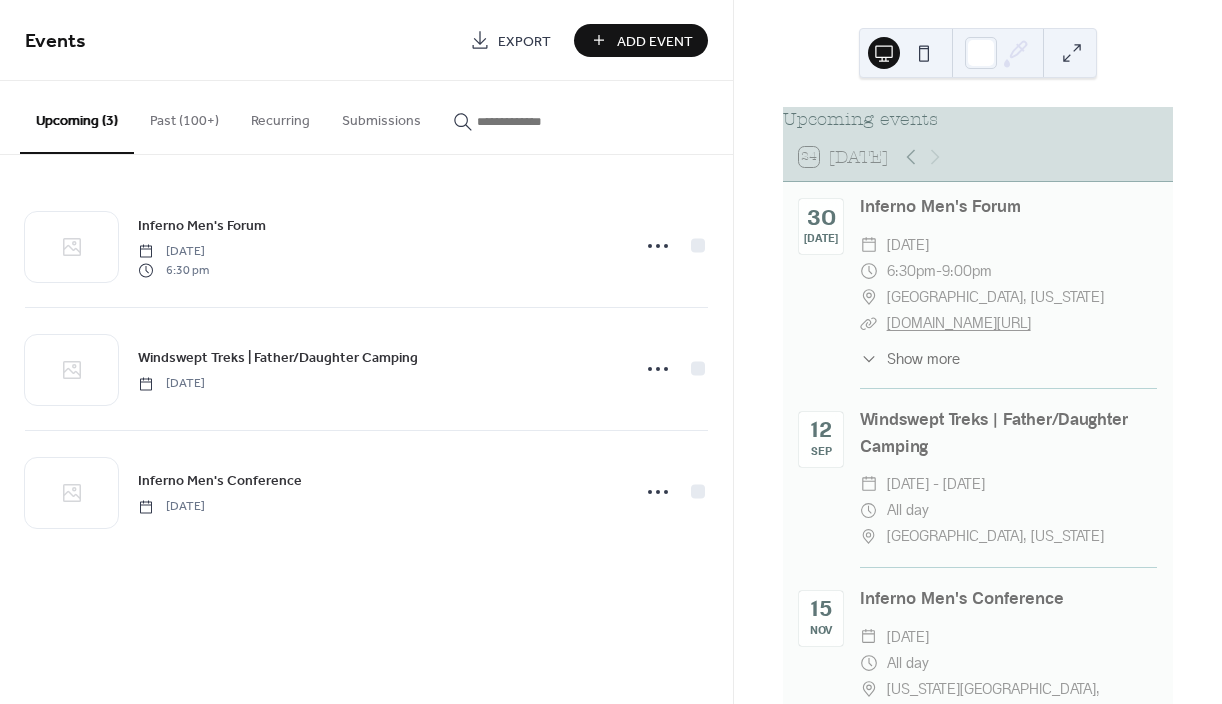 click on "Add Event" at bounding box center (655, 41) 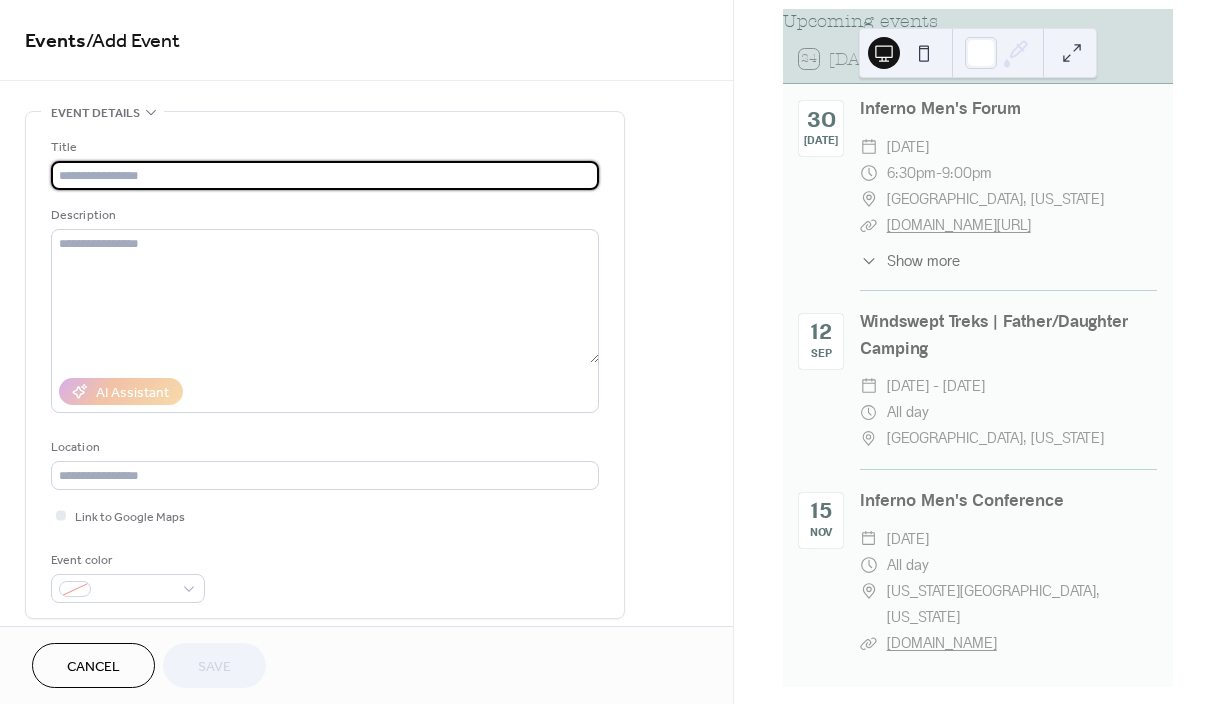 scroll, scrollTop: 0, scrollLeft: 0, axis: both 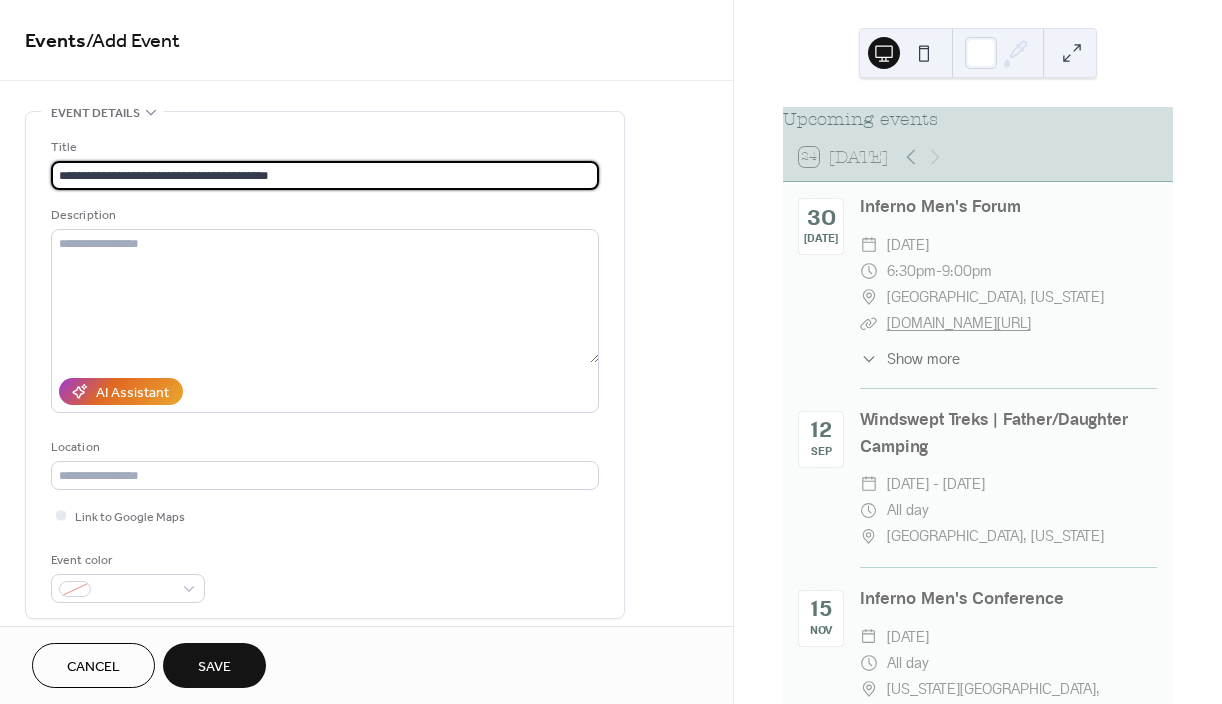 drag, startPoint x: 300, startPoint y: 170, endPoint x: -3, endPoint y: 173, distance: 303.01486 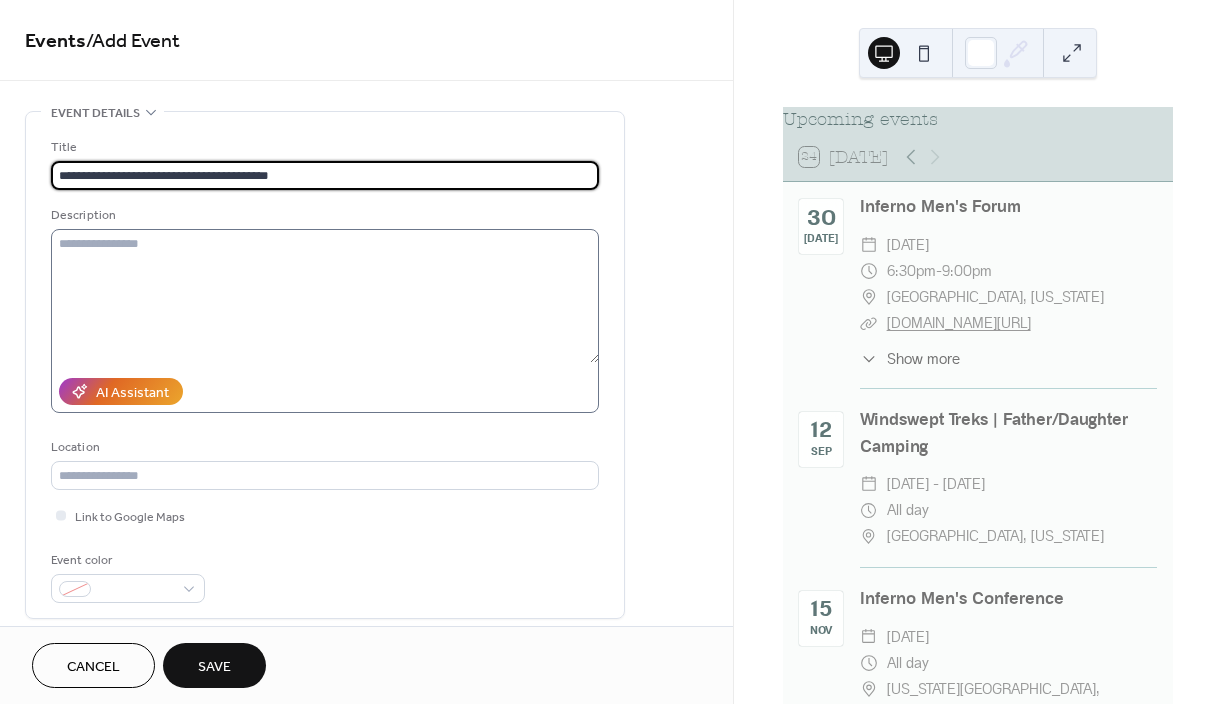 type on "**********" 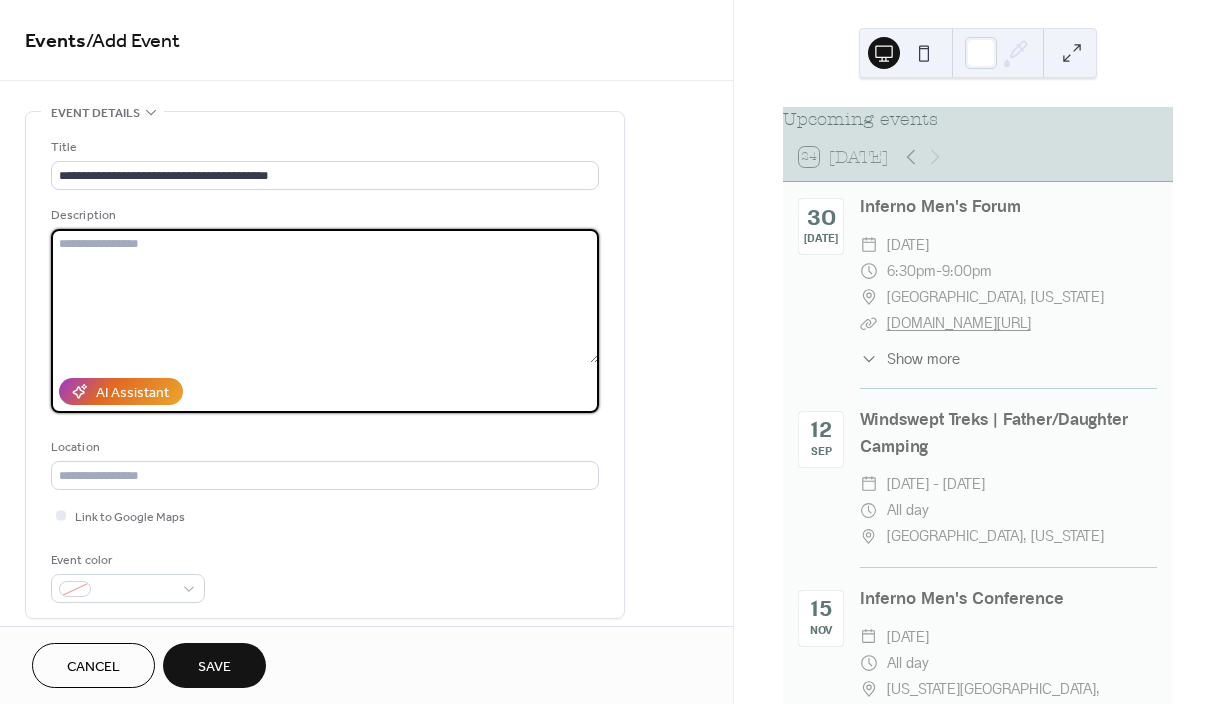 click at bounding box center (325, 296) 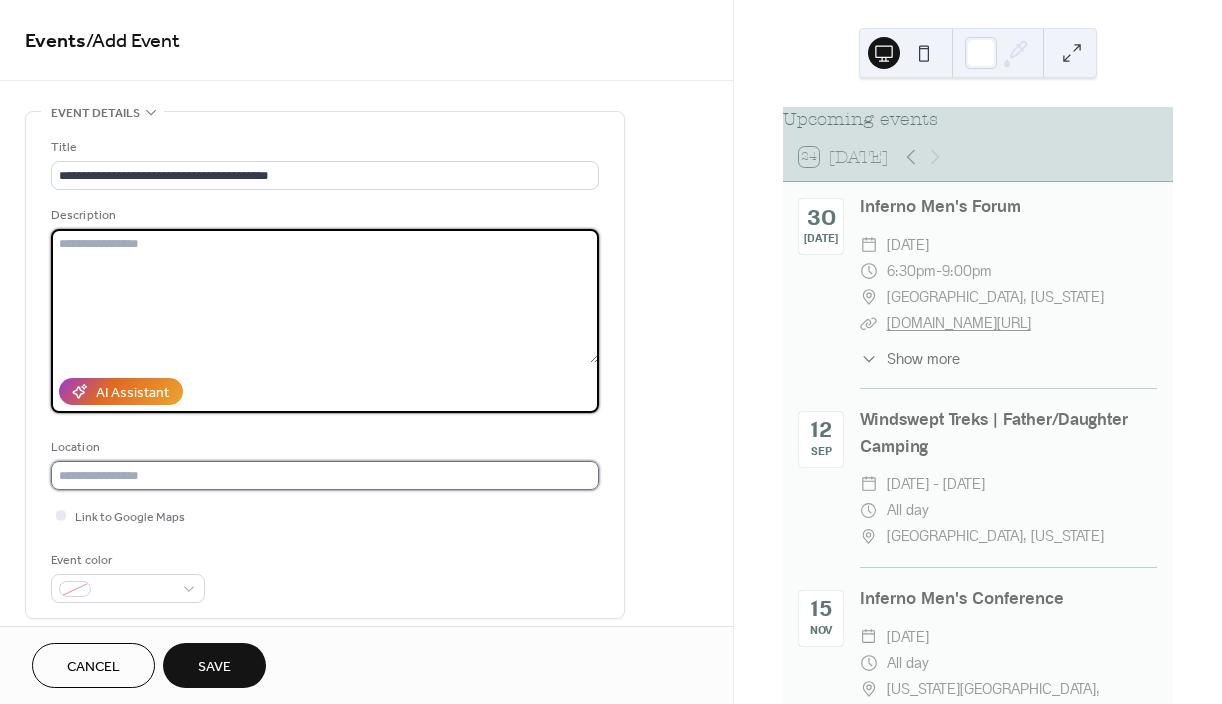 click at bounding box center [325, 475] 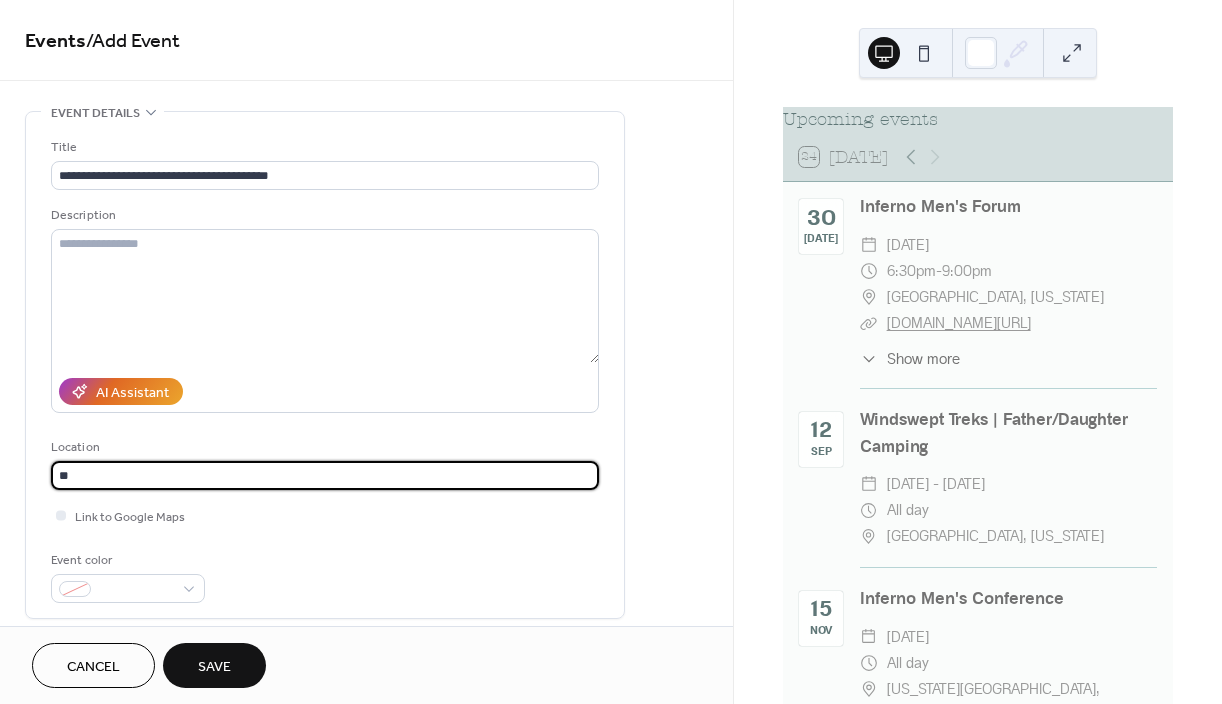 type on "*" 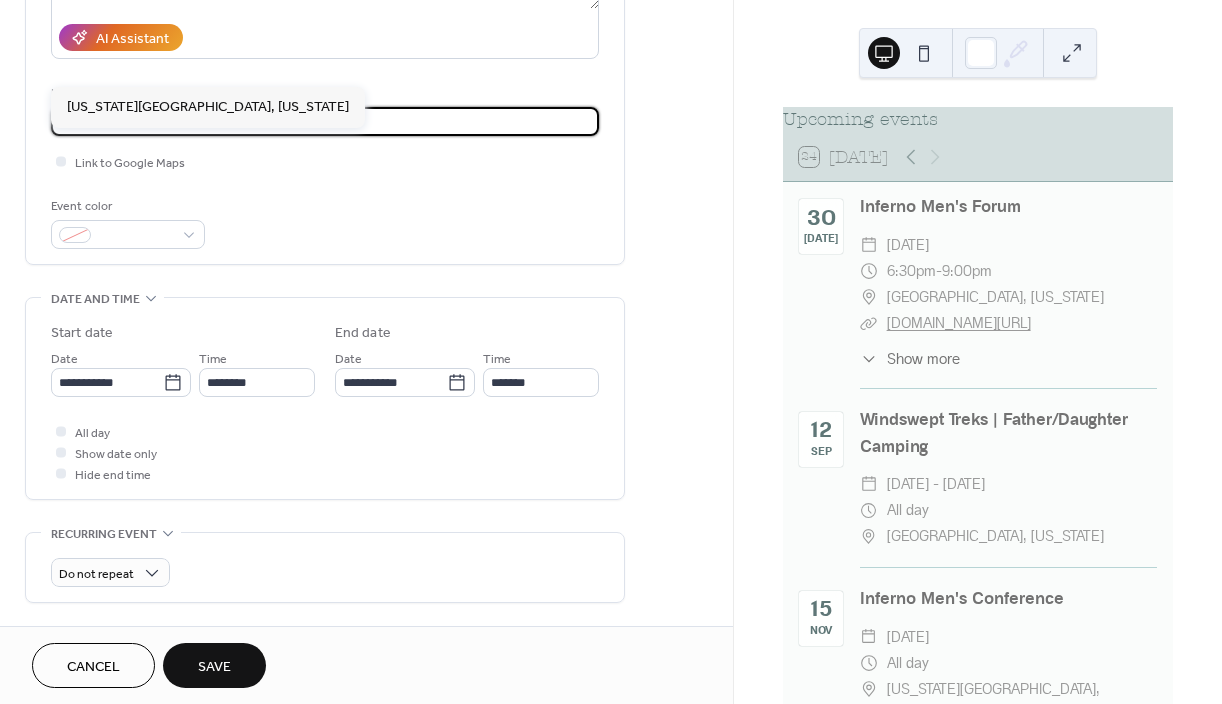 scroll, scrollTop: 363, scrollLeft: 0, axis: vertical 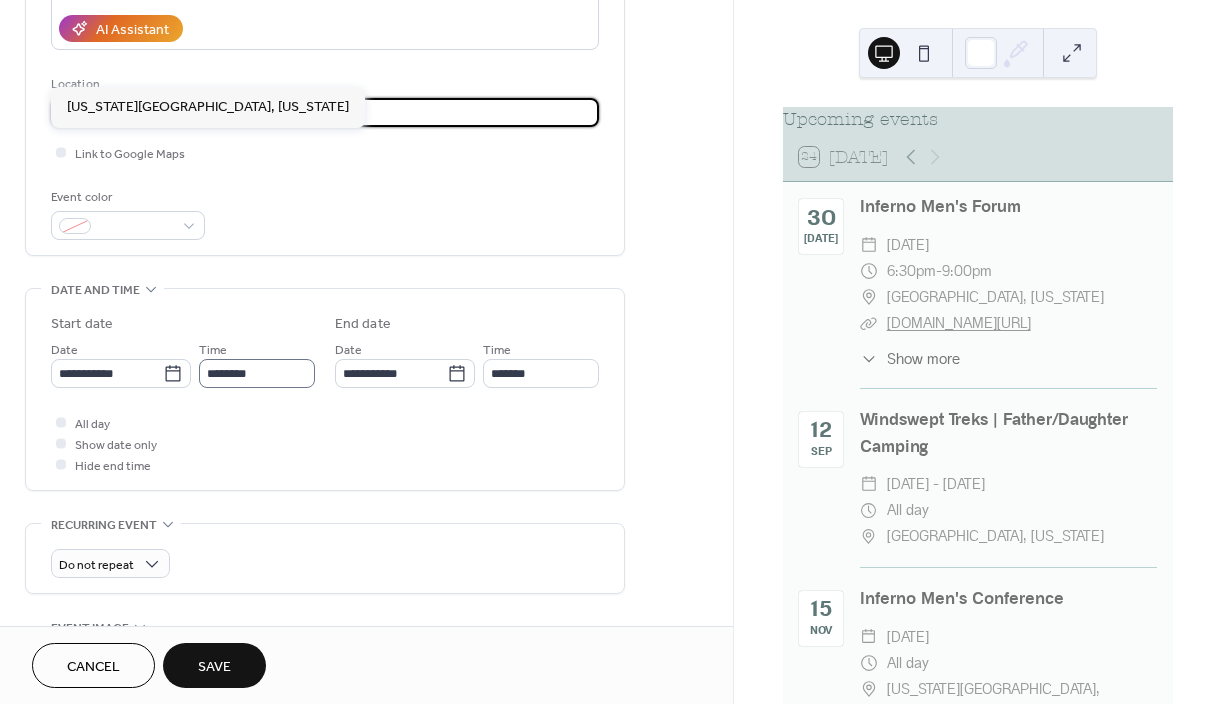 type on "**********" 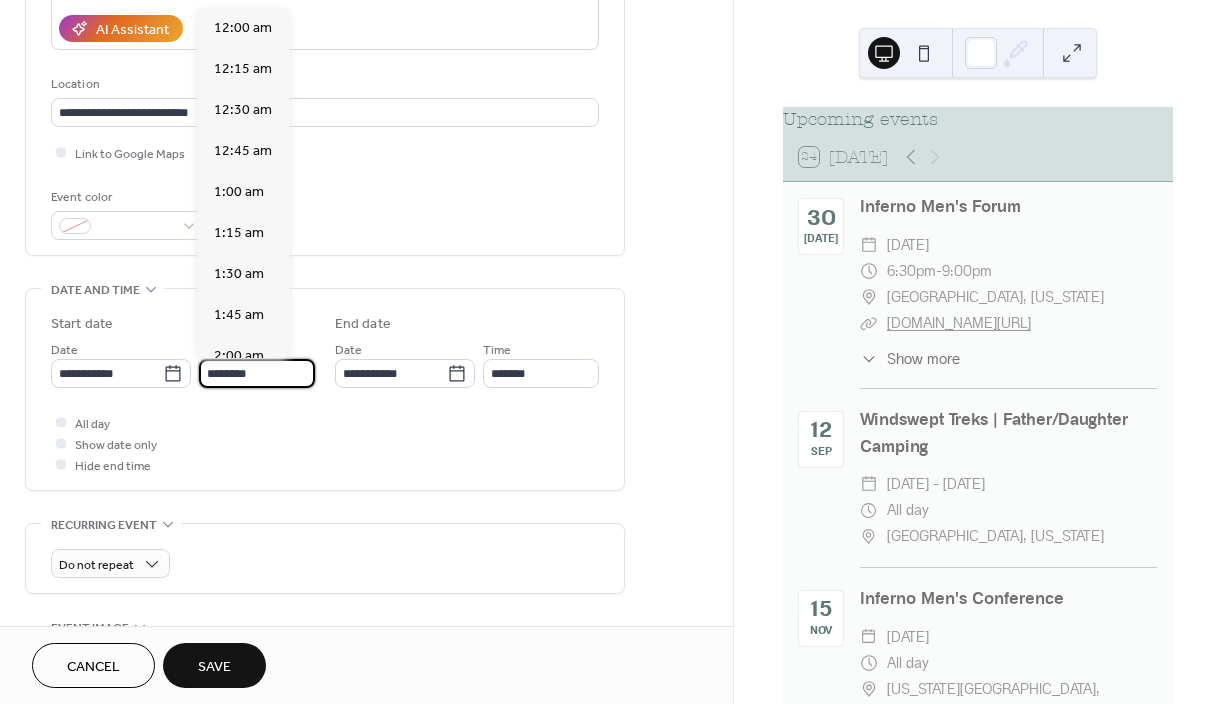 click on "********" at bounding box center [257, 373] 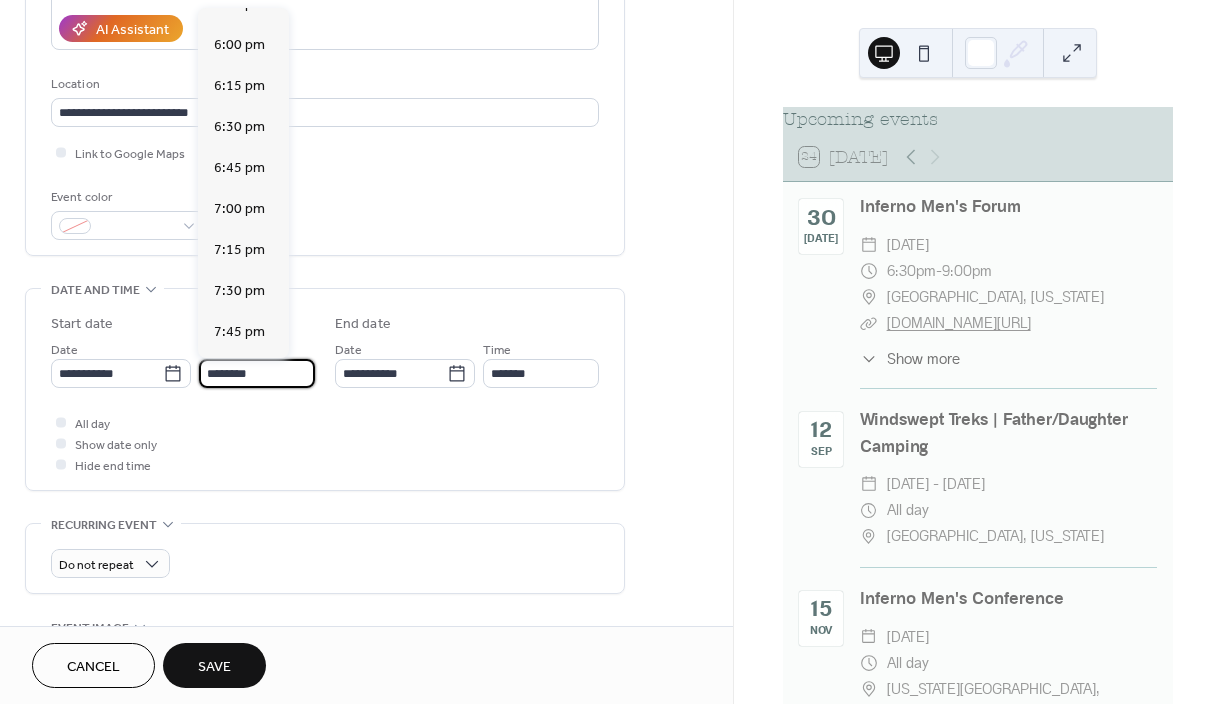 scroll, scrollTop: 2936, scrollLeft: 0, axis: vertical 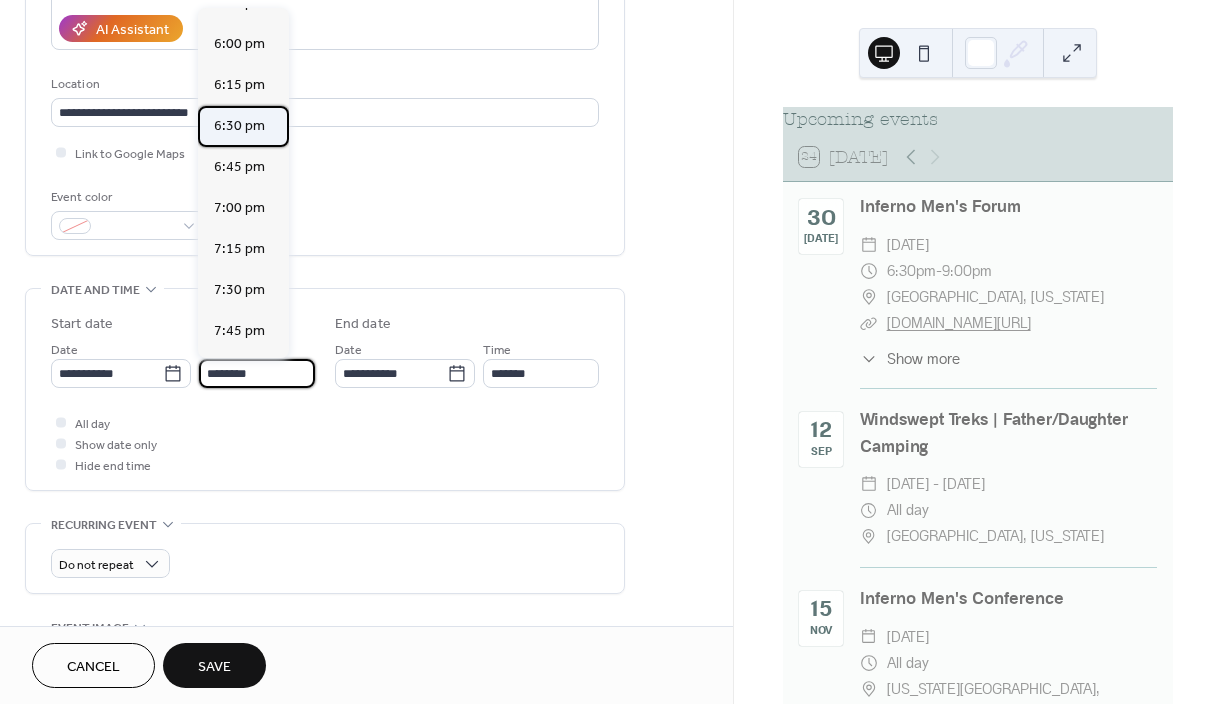 click on "6:30 pm" at bounding box center (239, 126) 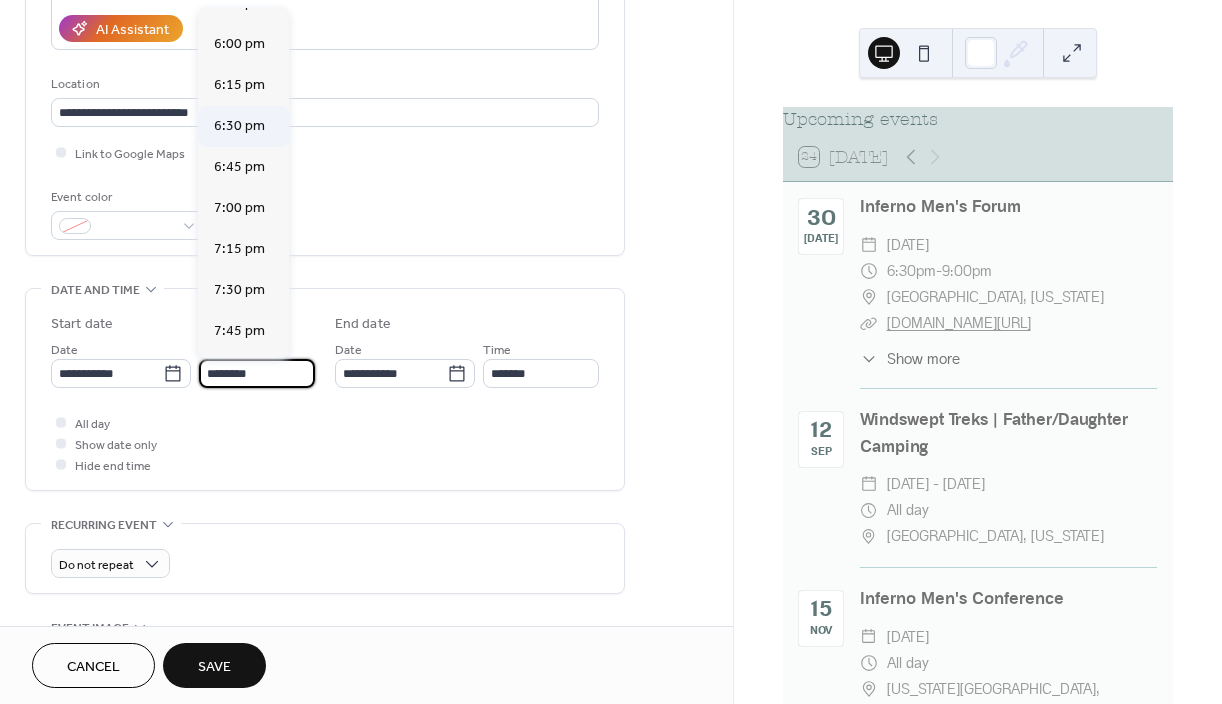 type on "*******" 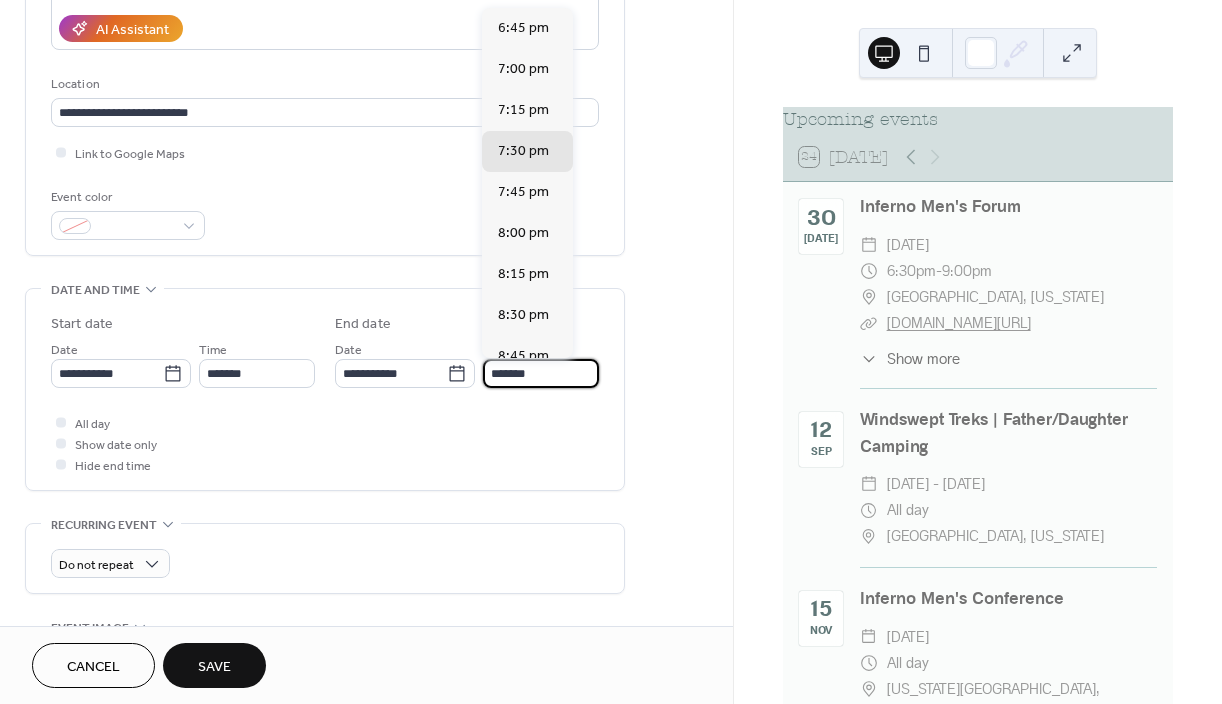 click on "*******" at bounding box center (541, 373) 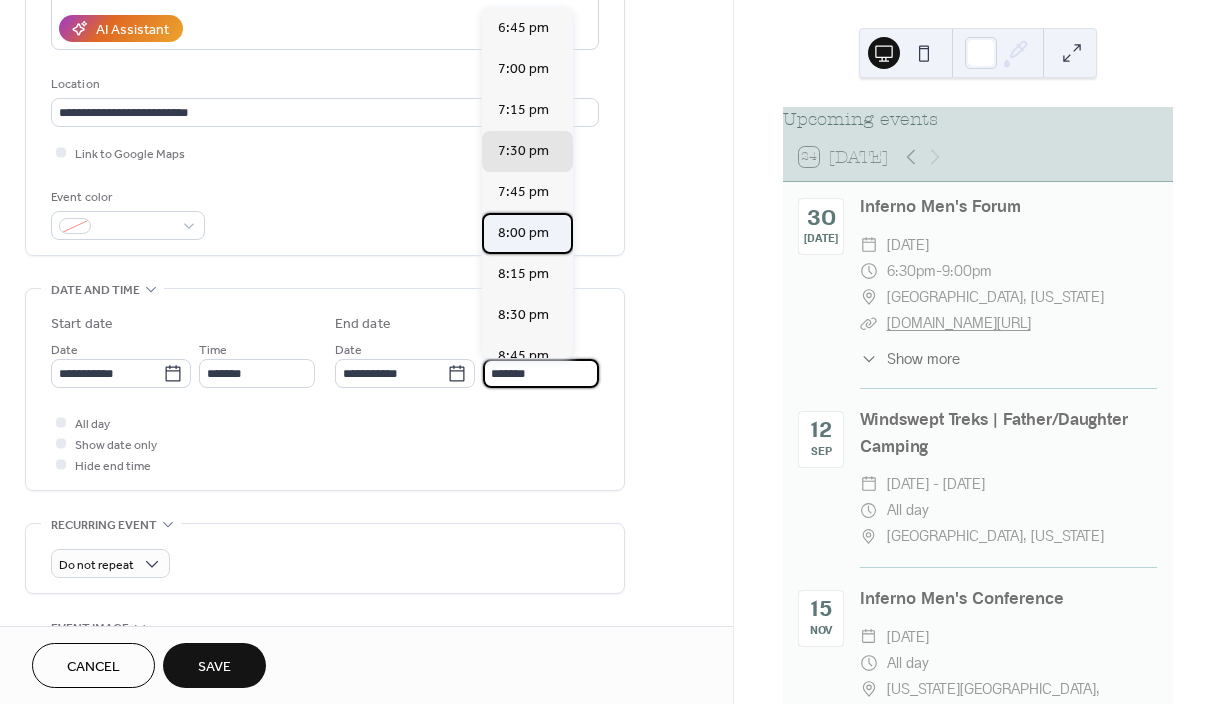 click on "8:00 pm" at bounding box center (523, 233) 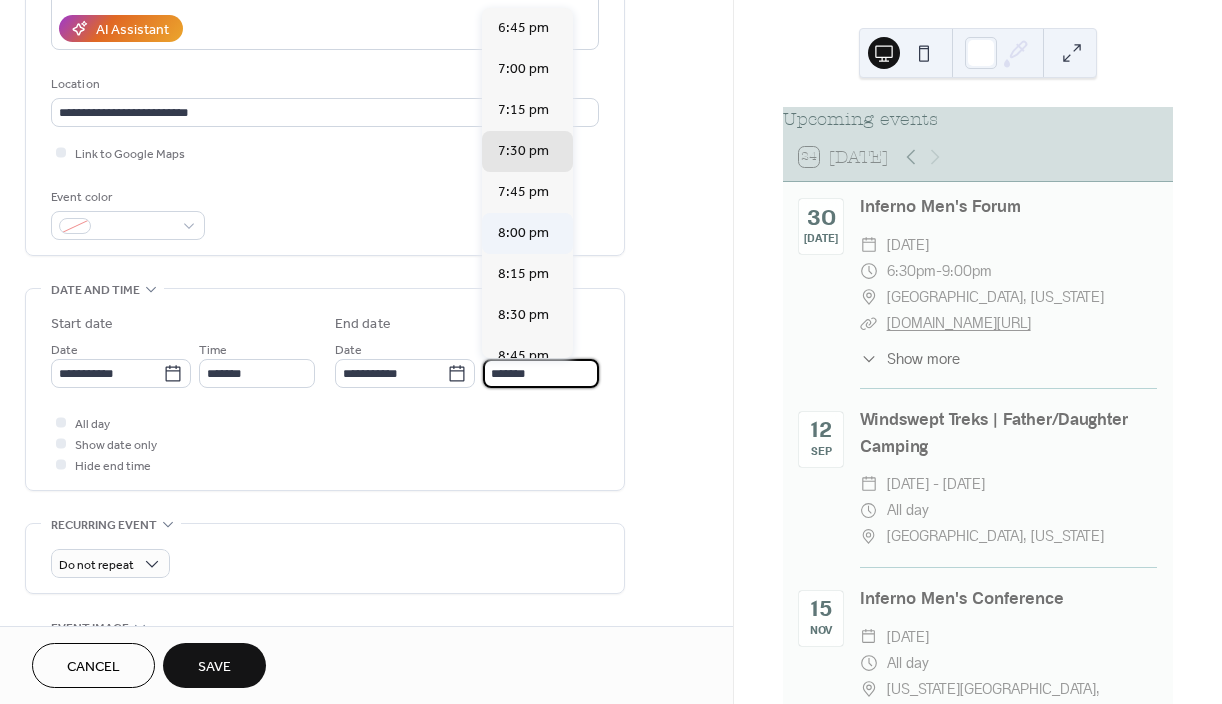 type on "*******" 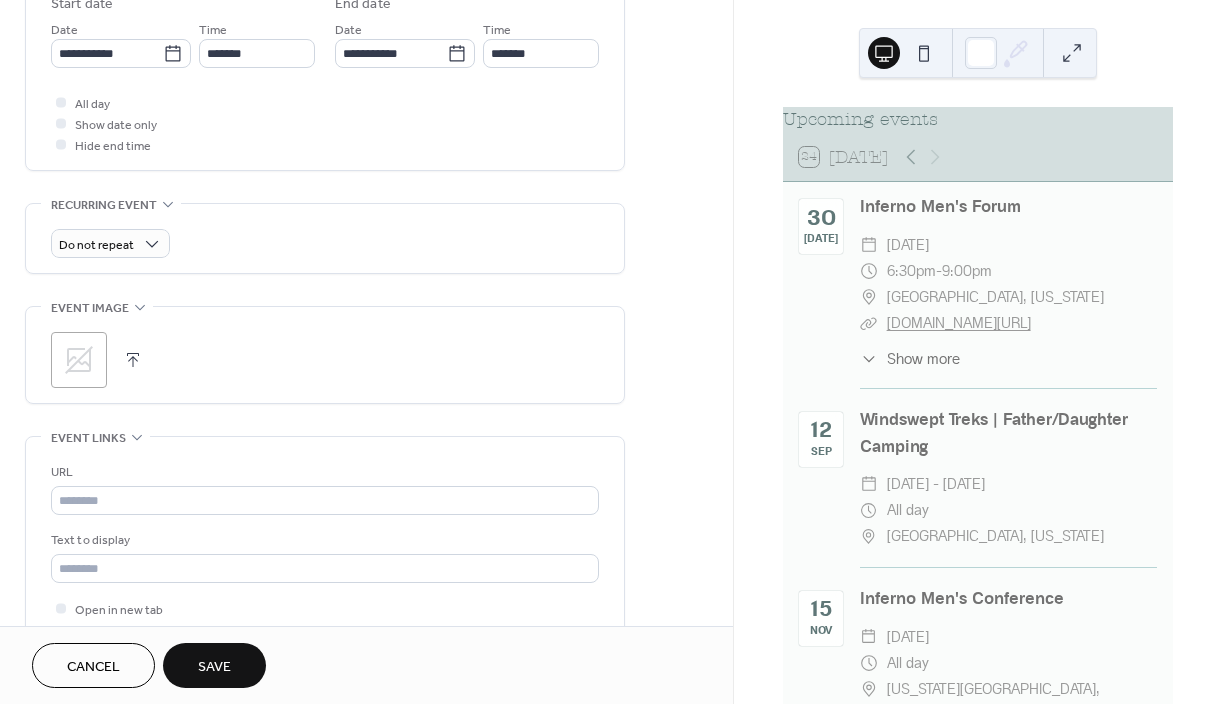 scroll, scrollTop: 691, scrollLeft: 0, axis: vertical 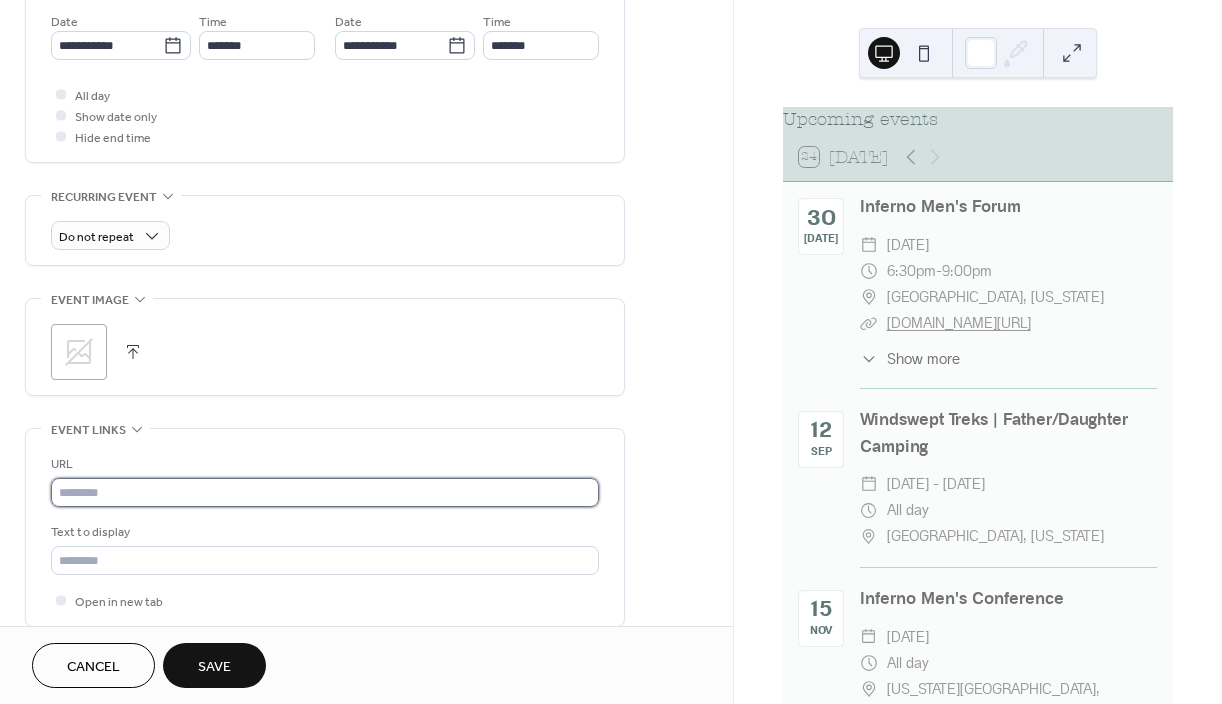 click at bounding box center (325, 492) 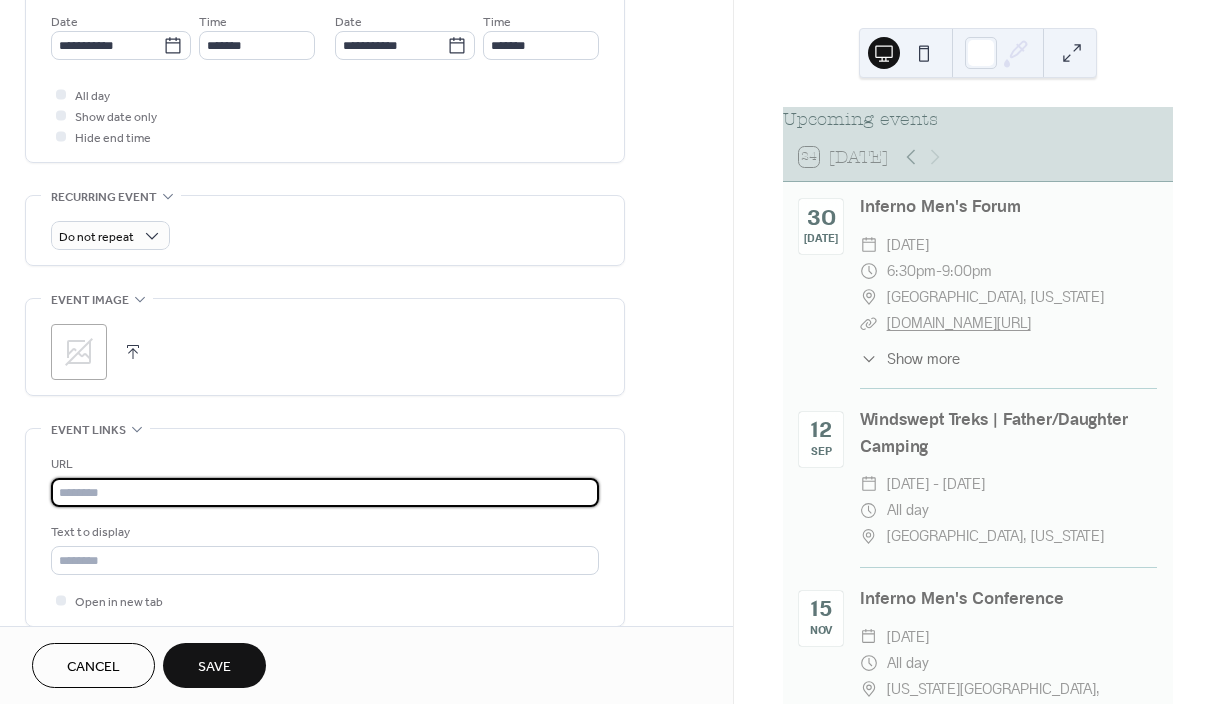 paste on "**********" 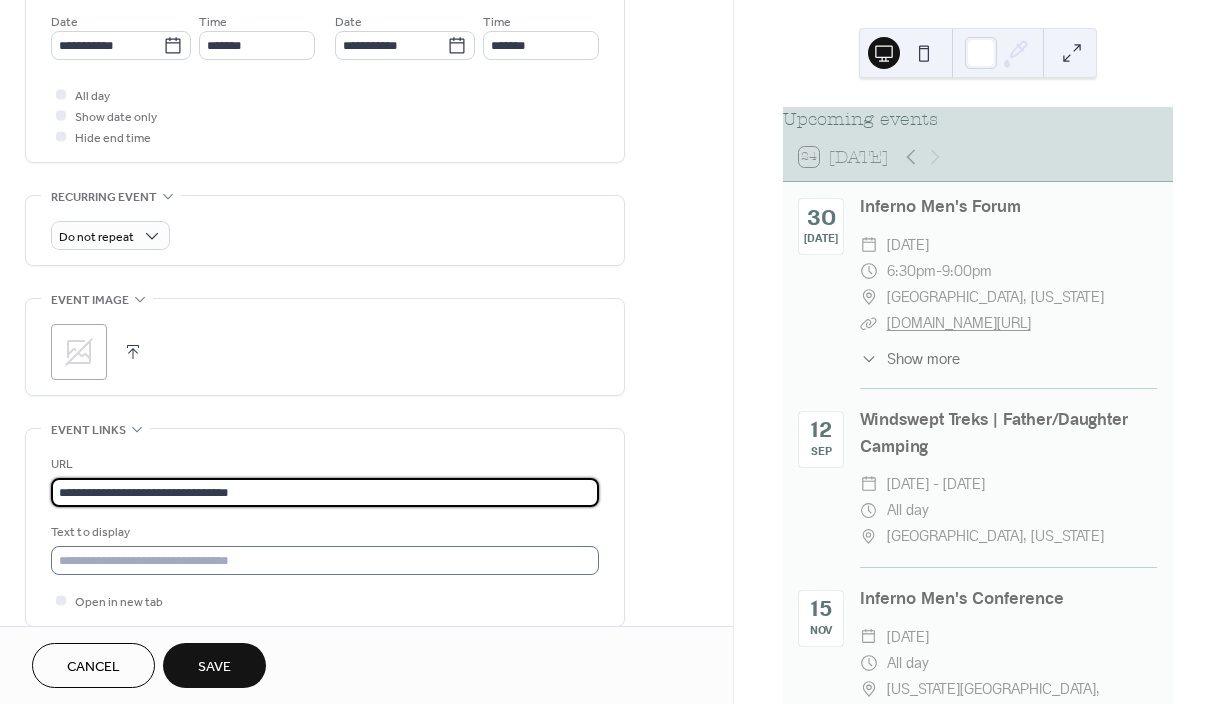 type on "**********" 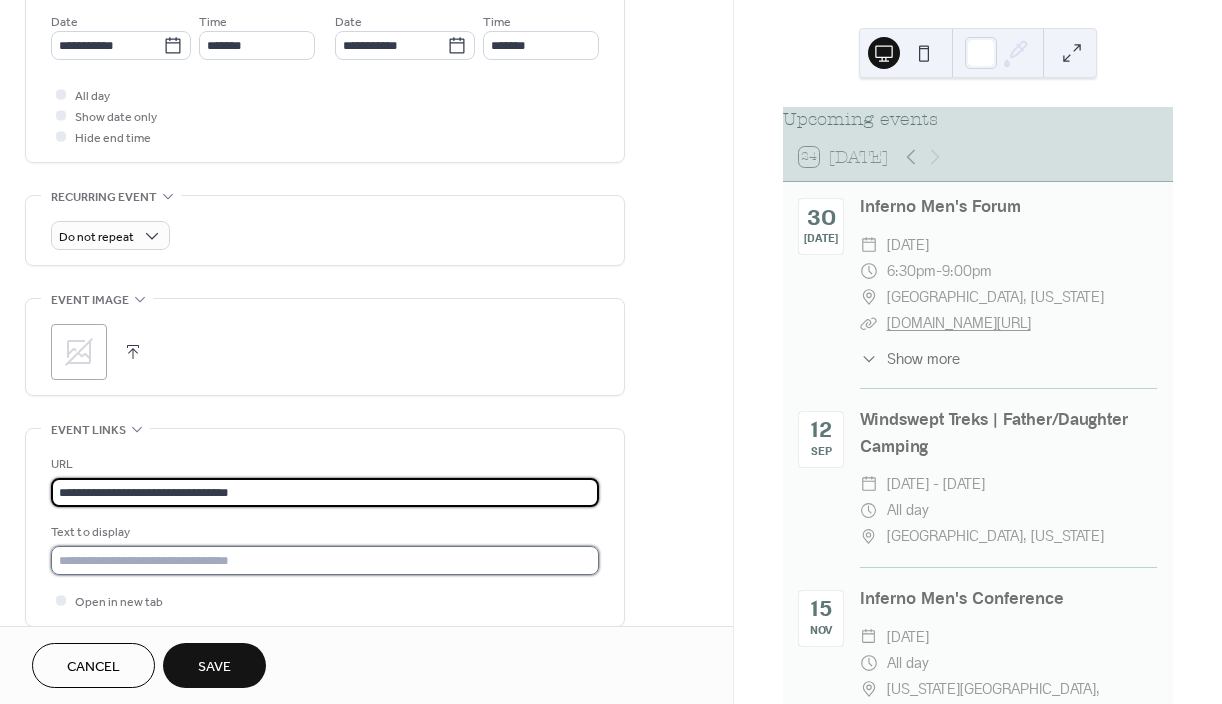 click at bounding box center (325, 560) 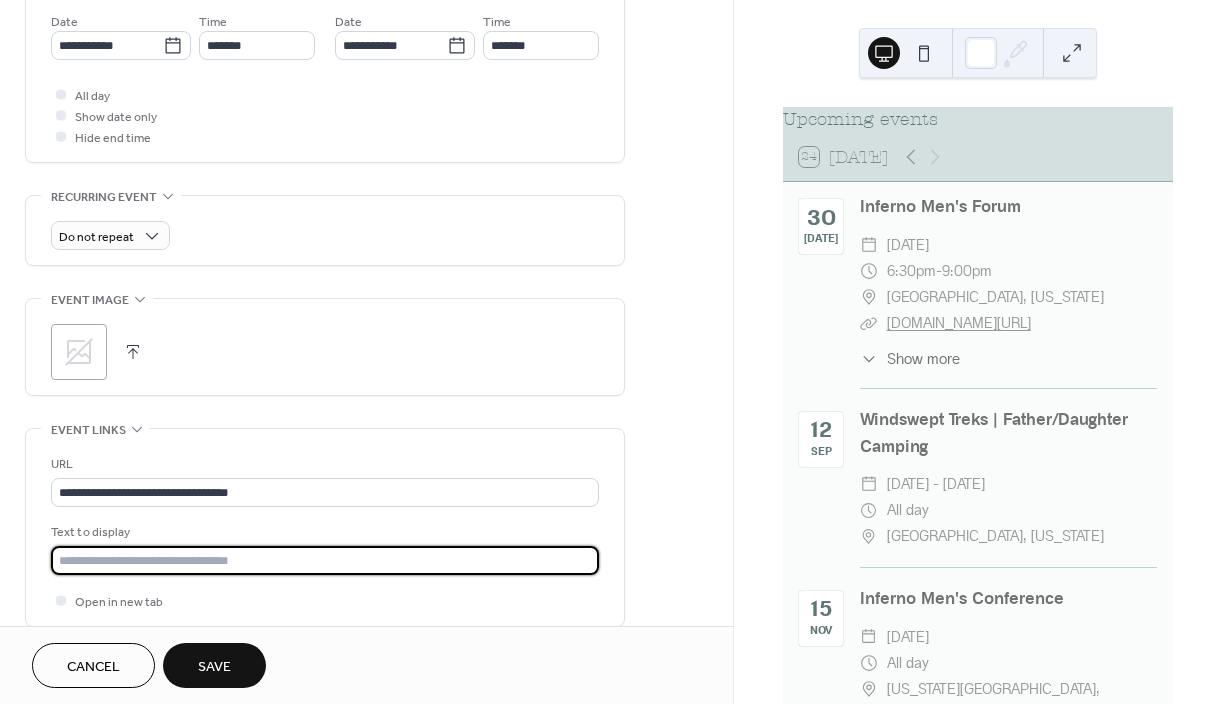 paste on "**********" 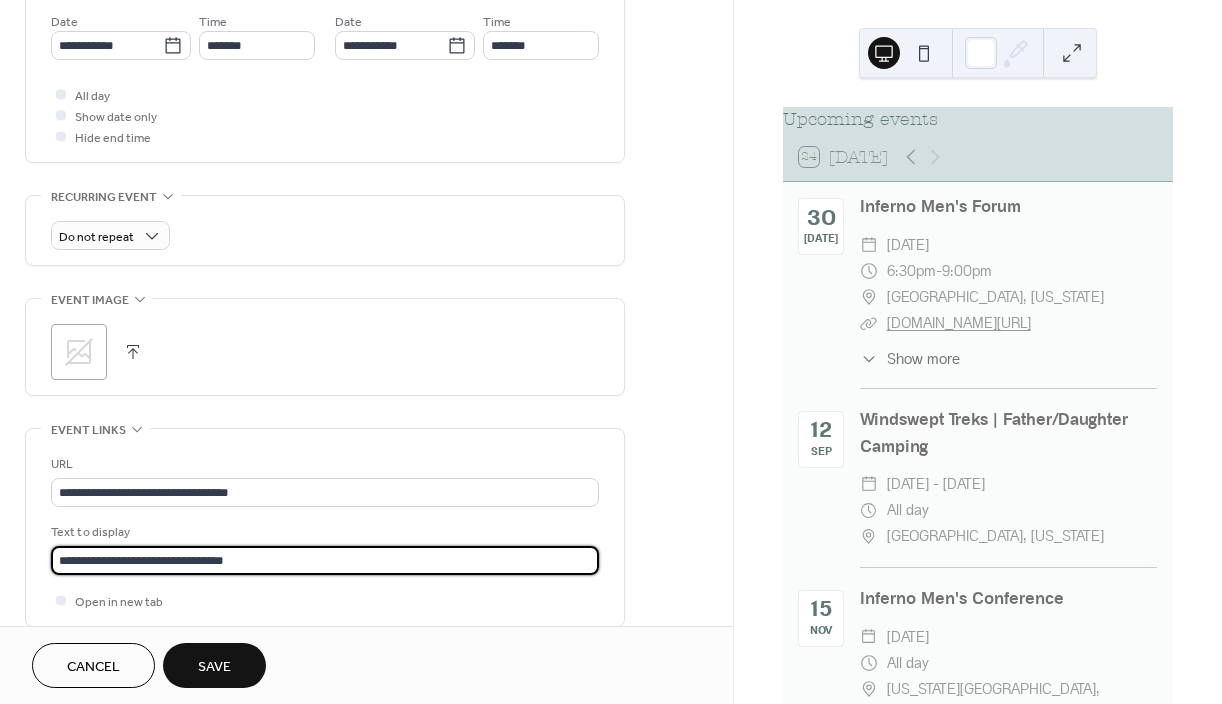 click on "**********" at bounding box center (325, 560) 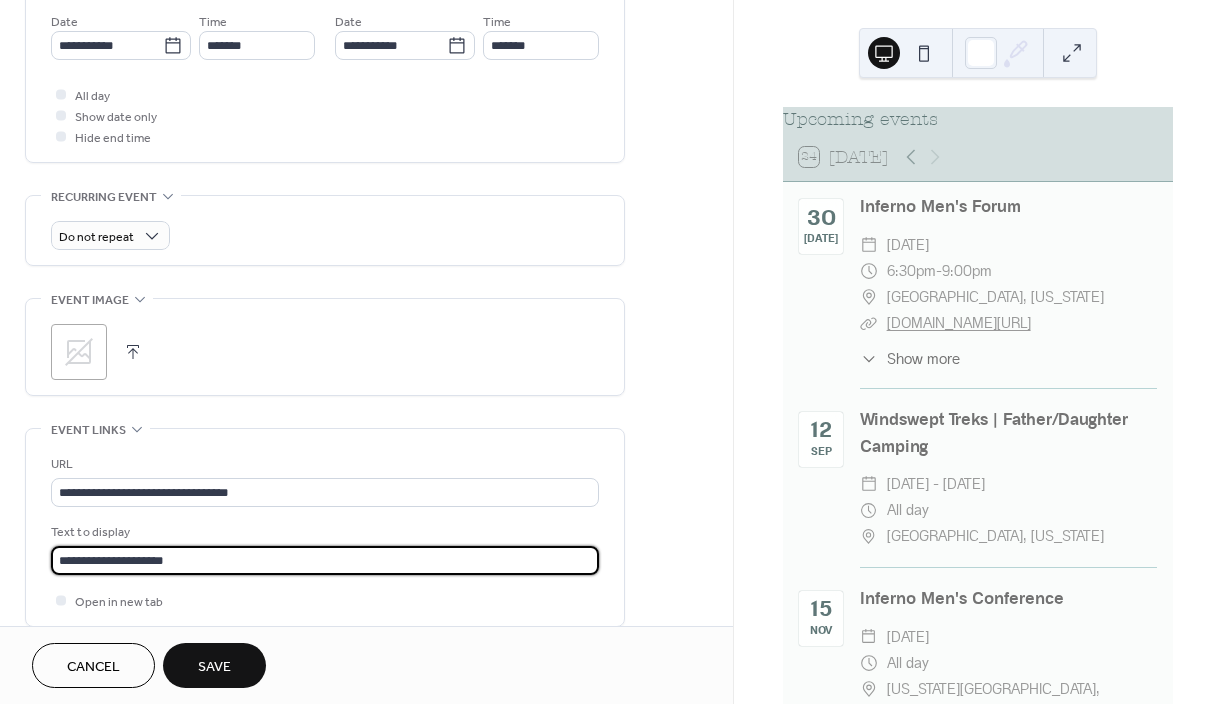 type on "**********" 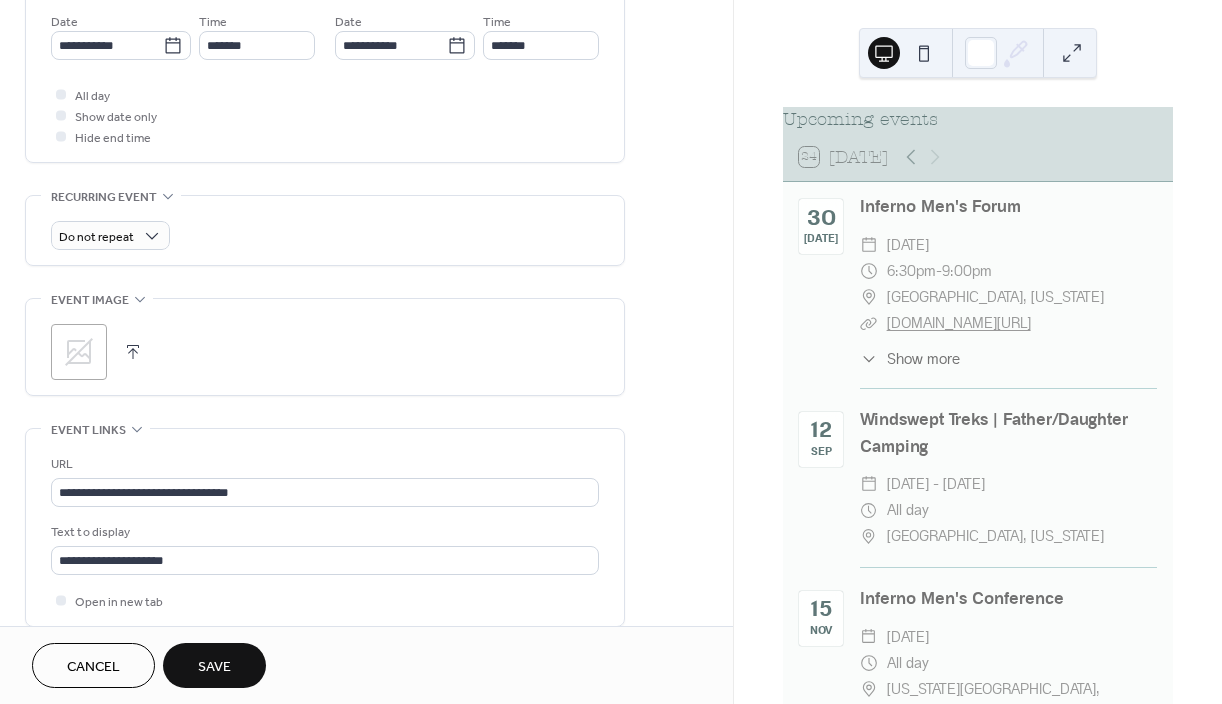 click on "Save" at bounding box center [214, 667] 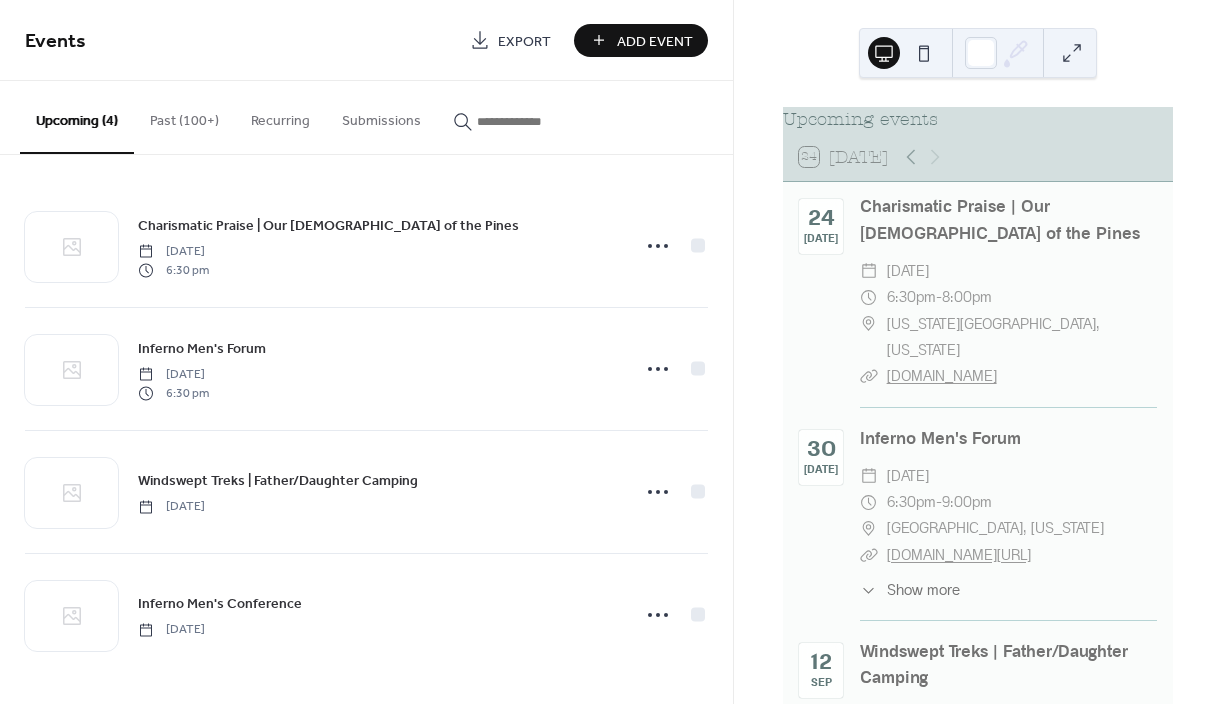 click on "Add Event" at bounding box center (655, 41) 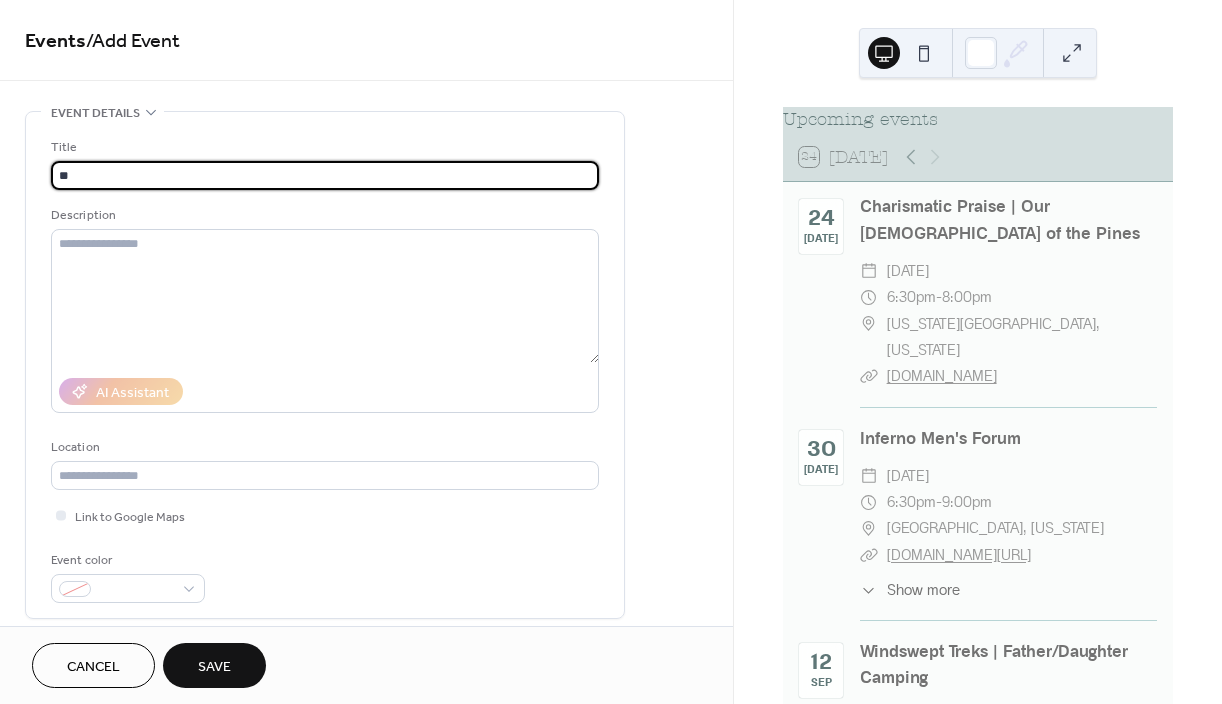 type on "**********" 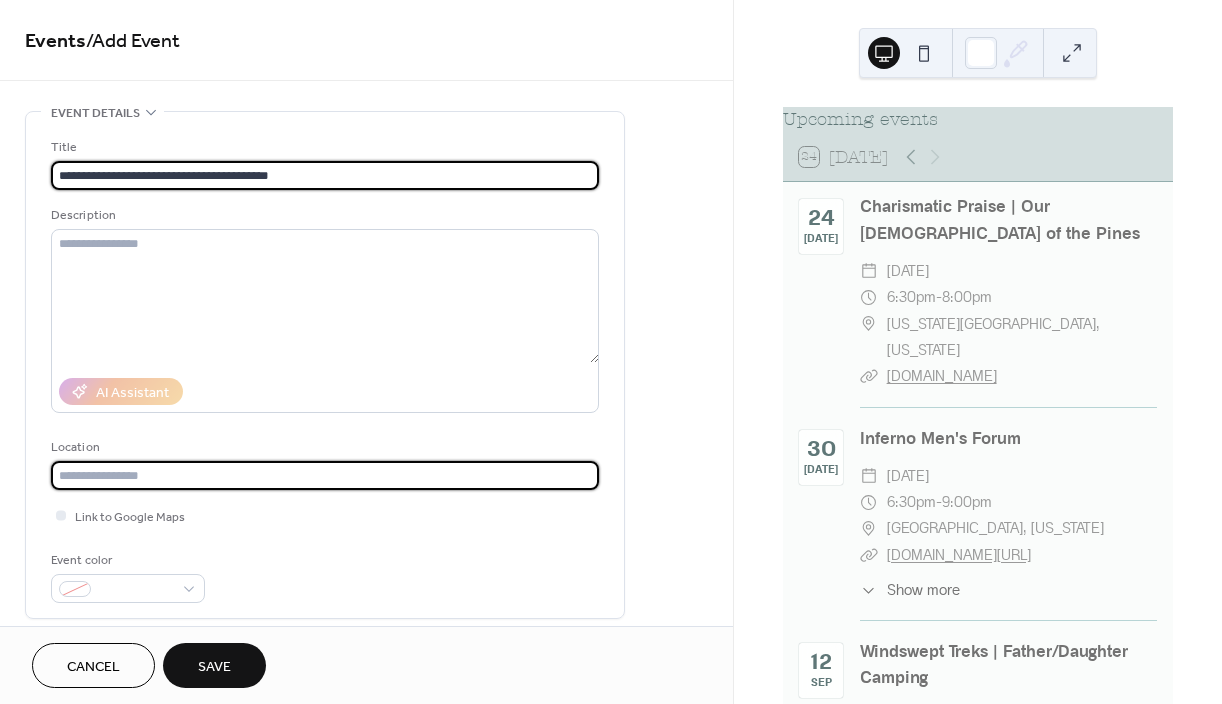 type on "**********" 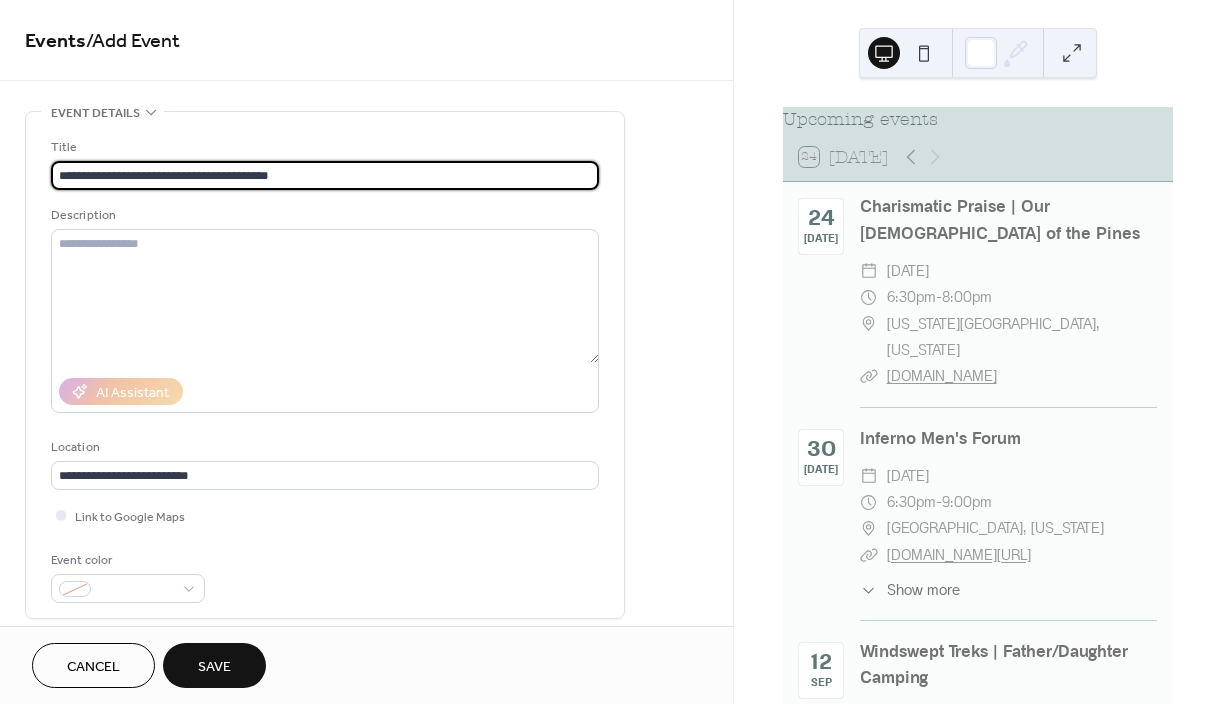 type on "**********" 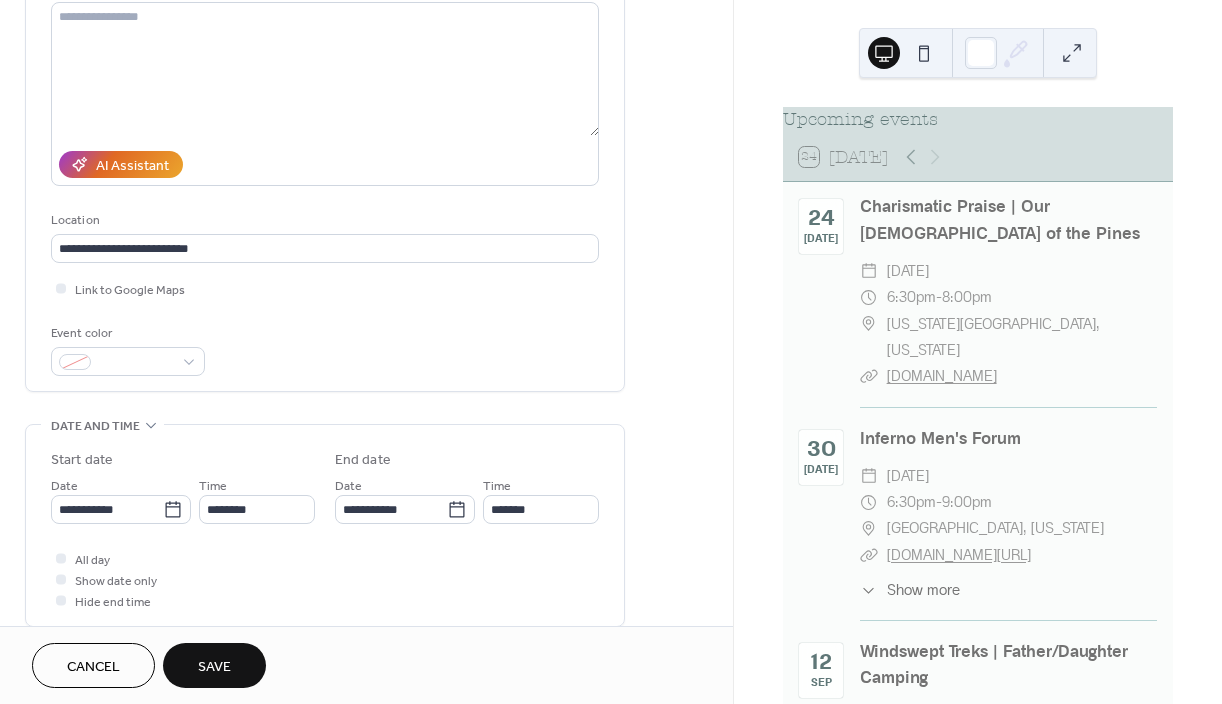 scroll, scrollTop: 228, scrollLeft: 0, axis: vertical 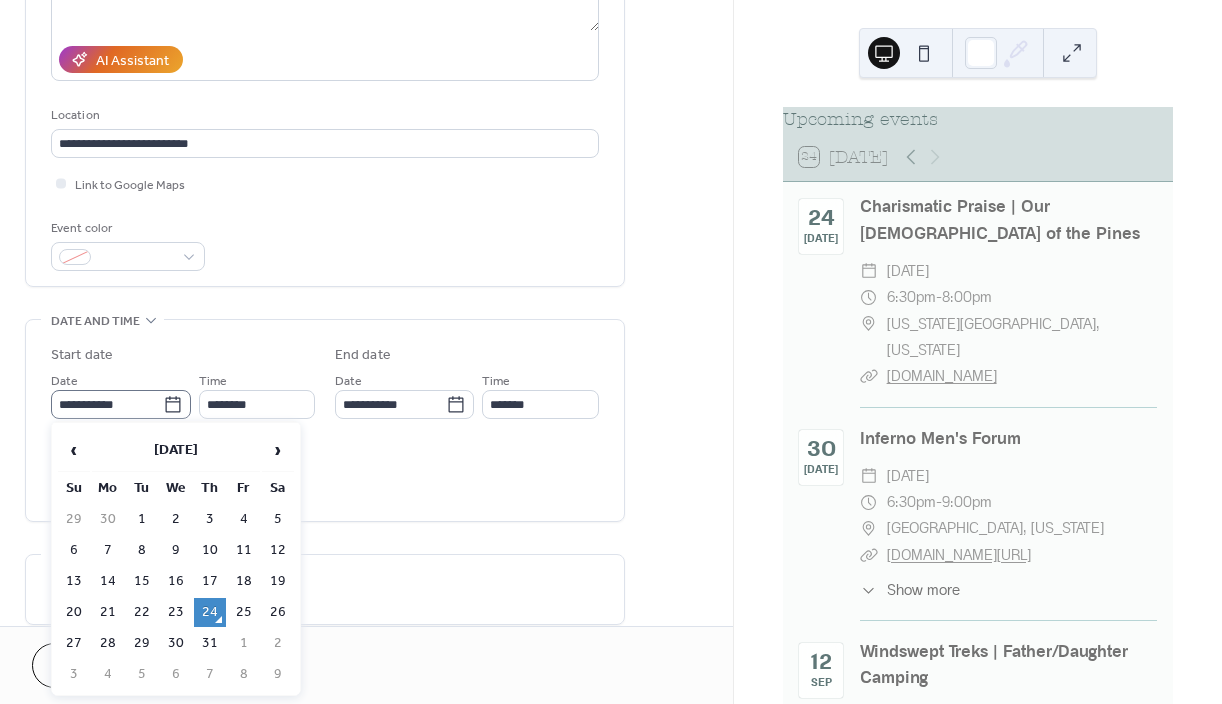 click 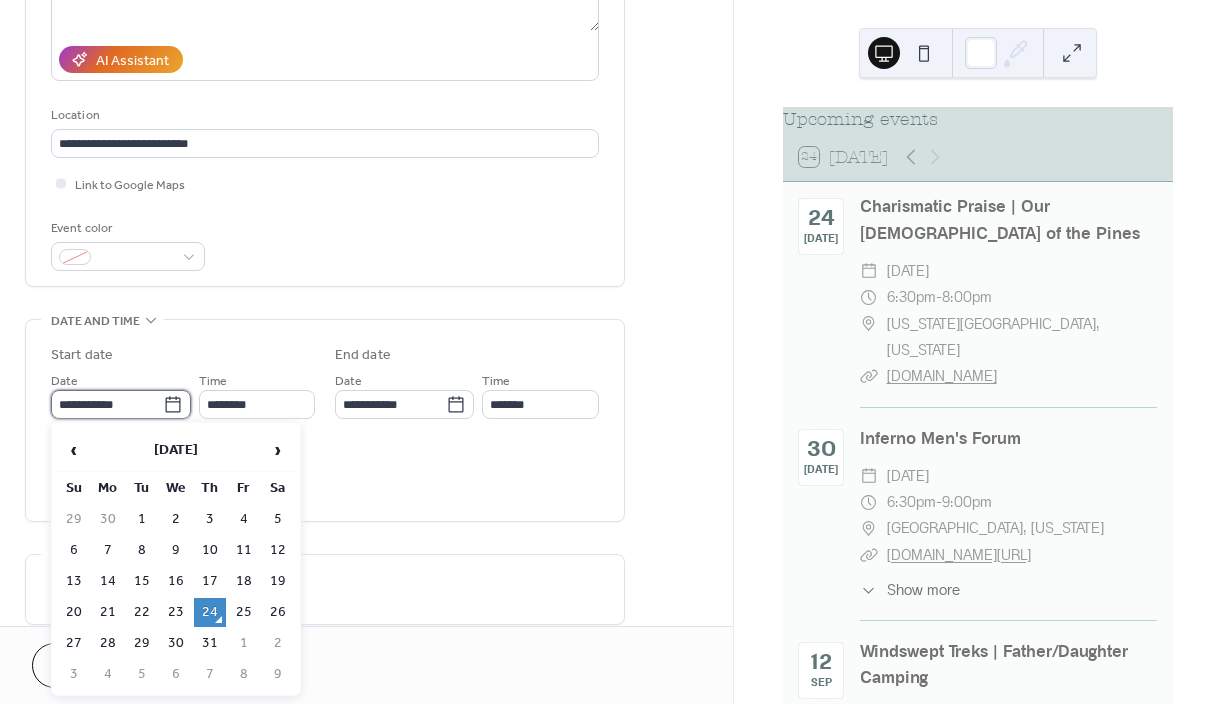 click on "**********" at bounding box center [107, 404] 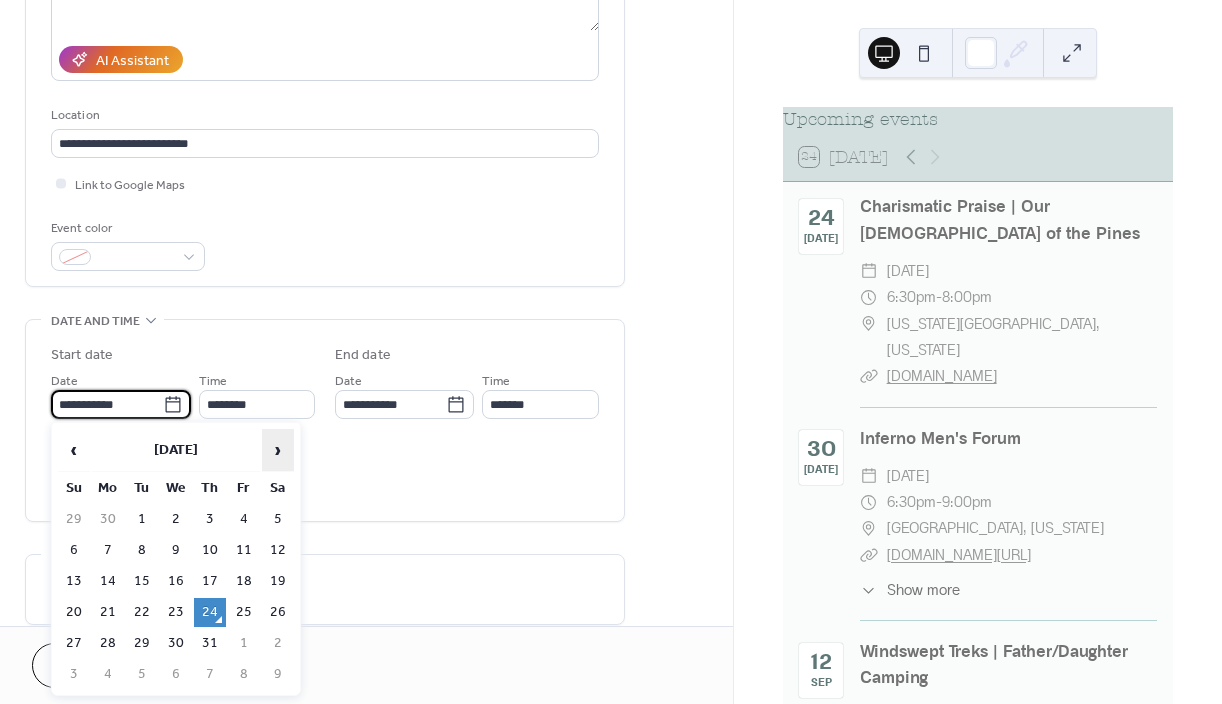 click on "›" at bounding box center [278, 450] 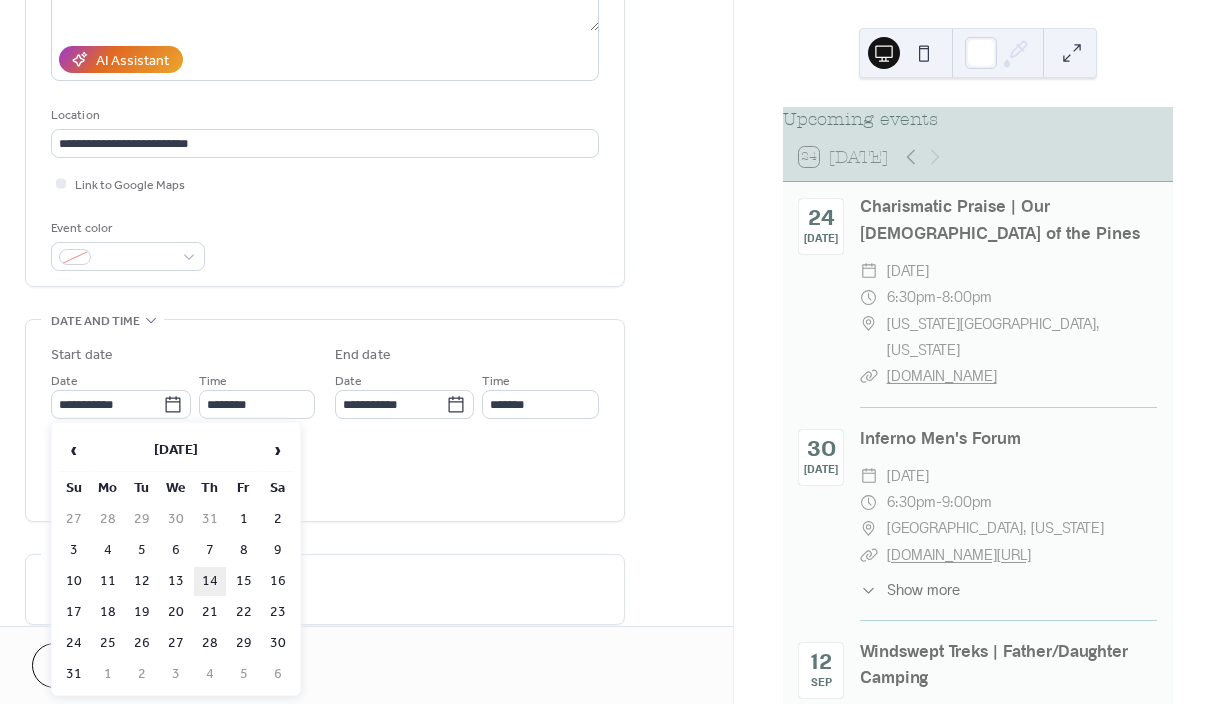 click on "14" at bounding box center (210, 581) 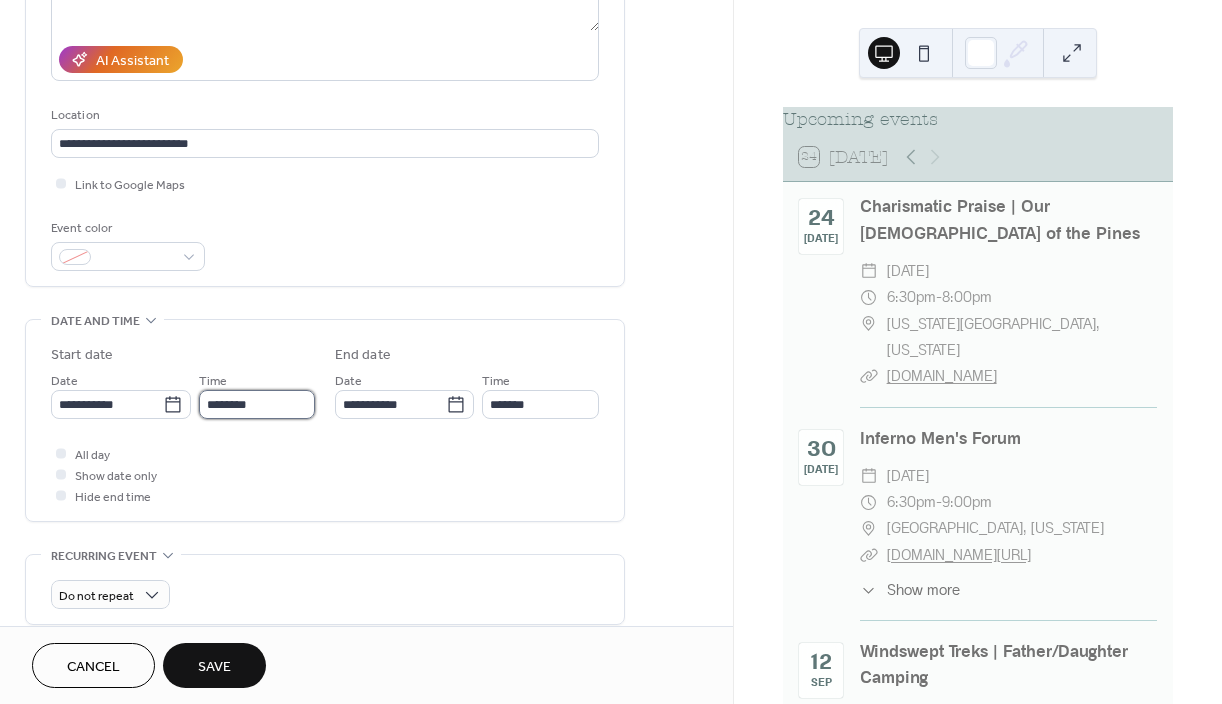 click on "********" at bounding box center [257, 404] 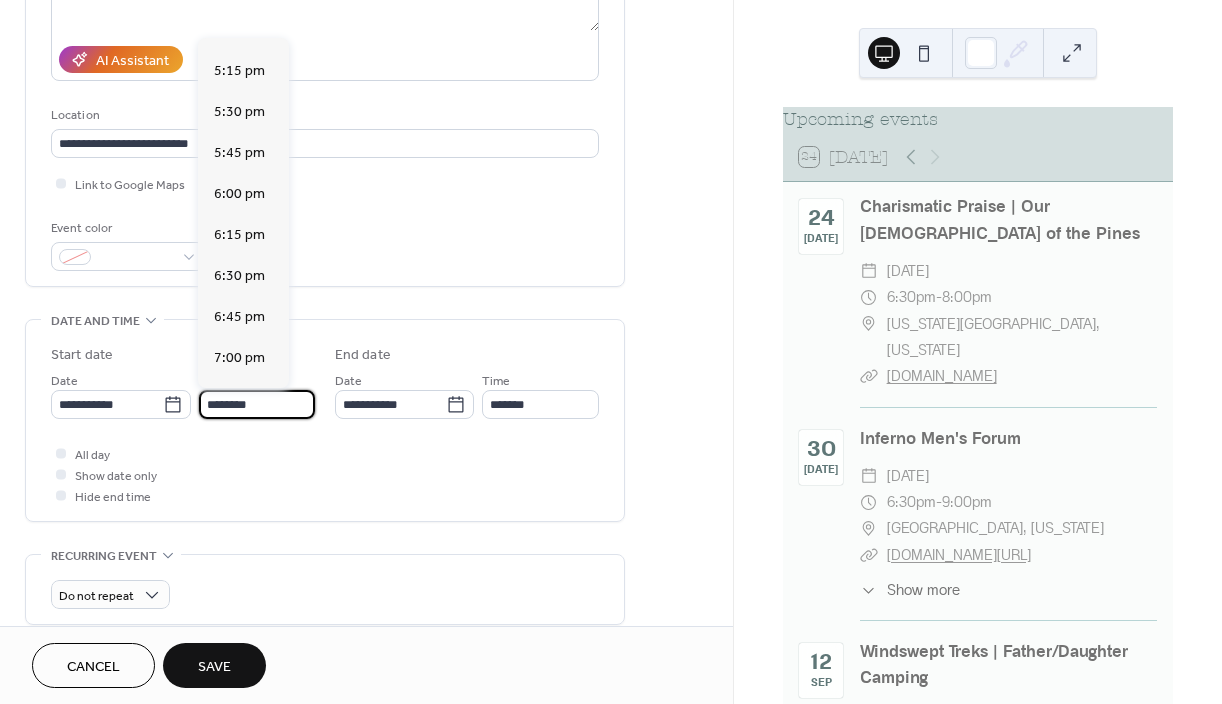 scroll, scrollTop: 2831, scrollLeft: 0, axis: vertical 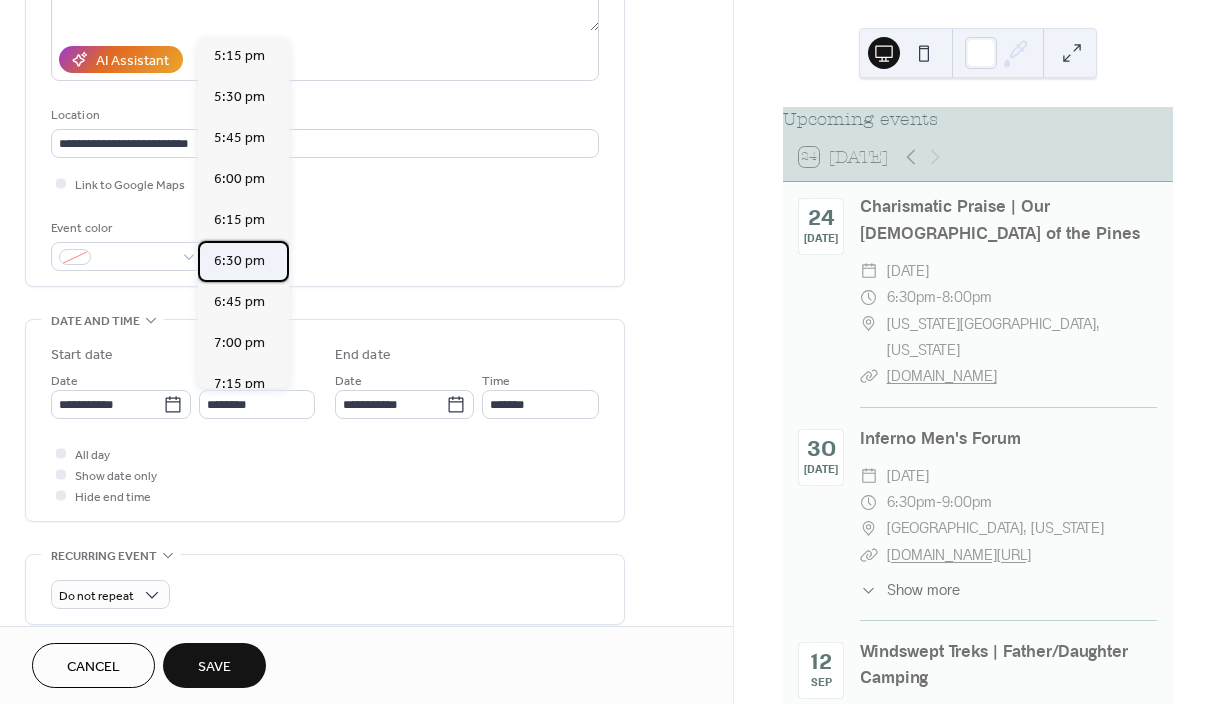 click on "6:30 pm" at bounding box center [239, 261] 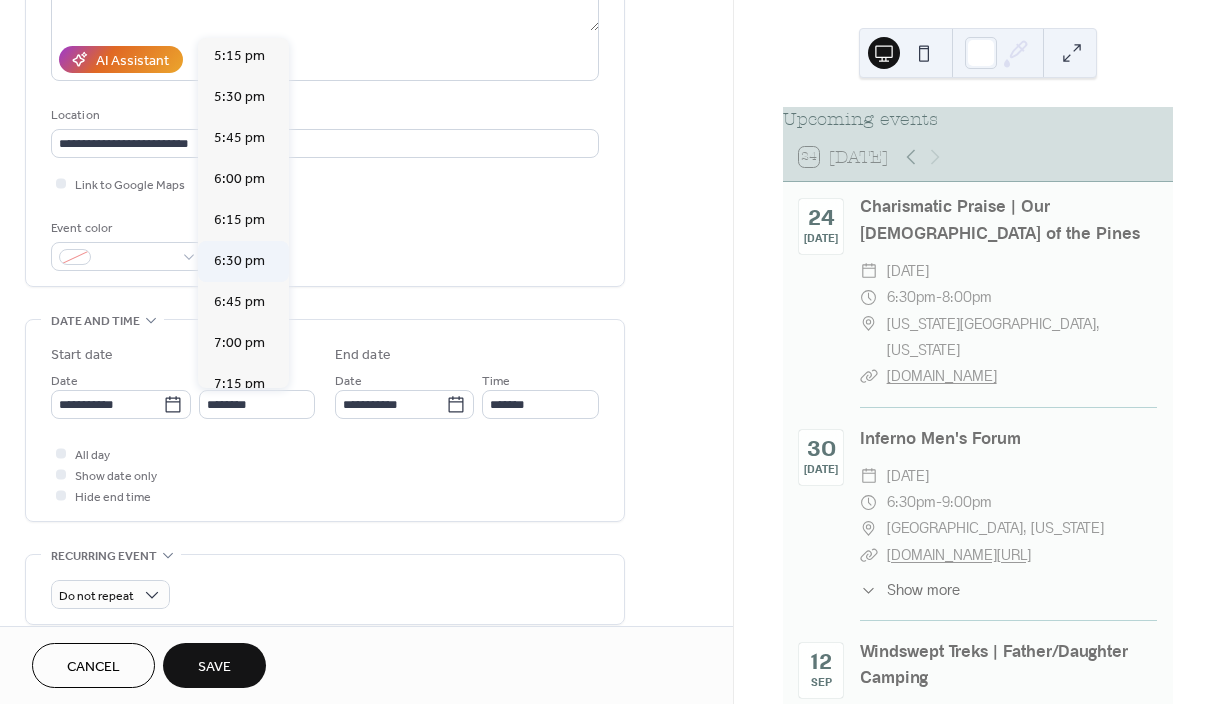 type on "*******" 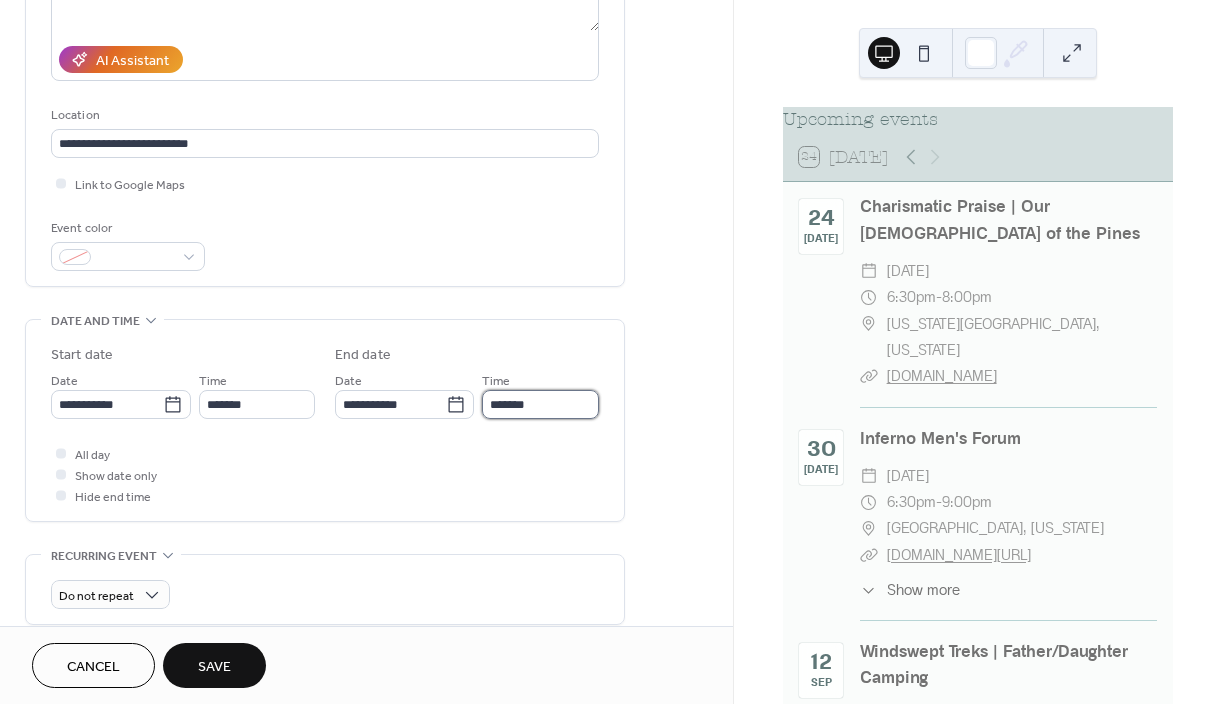 click on "*******" at bounding box center [540, 404] 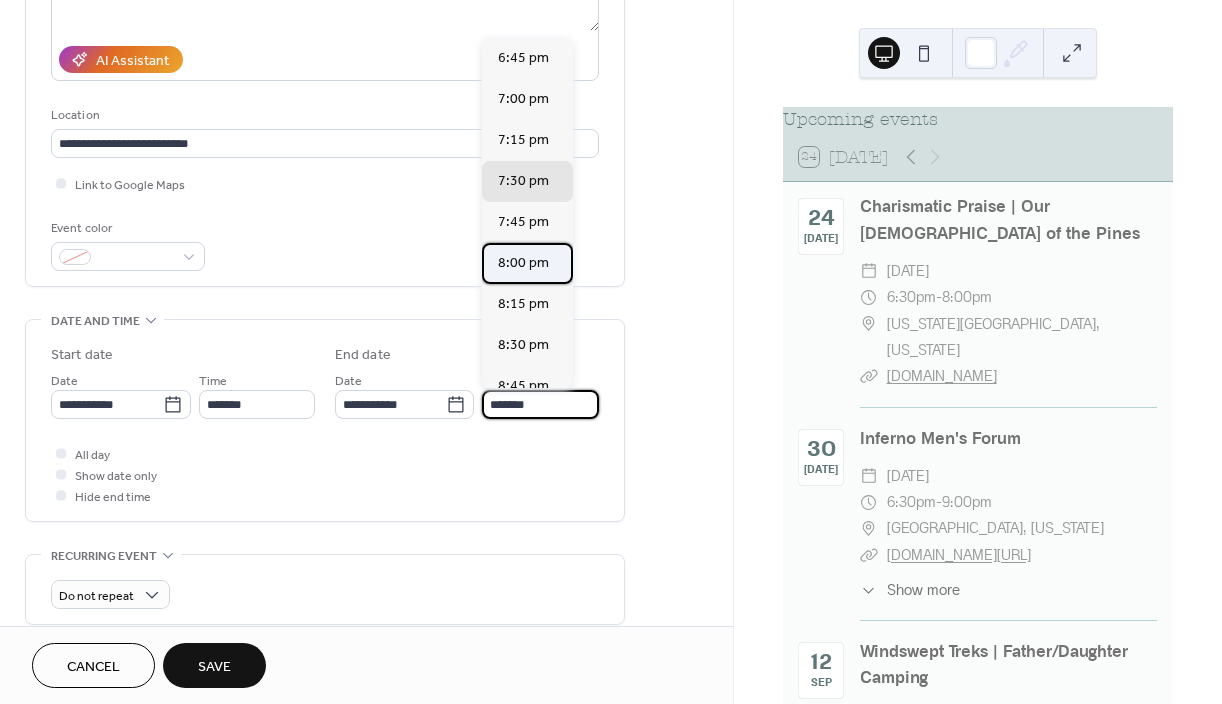 click on "8:00 pm" at bounding box center (523, 263) 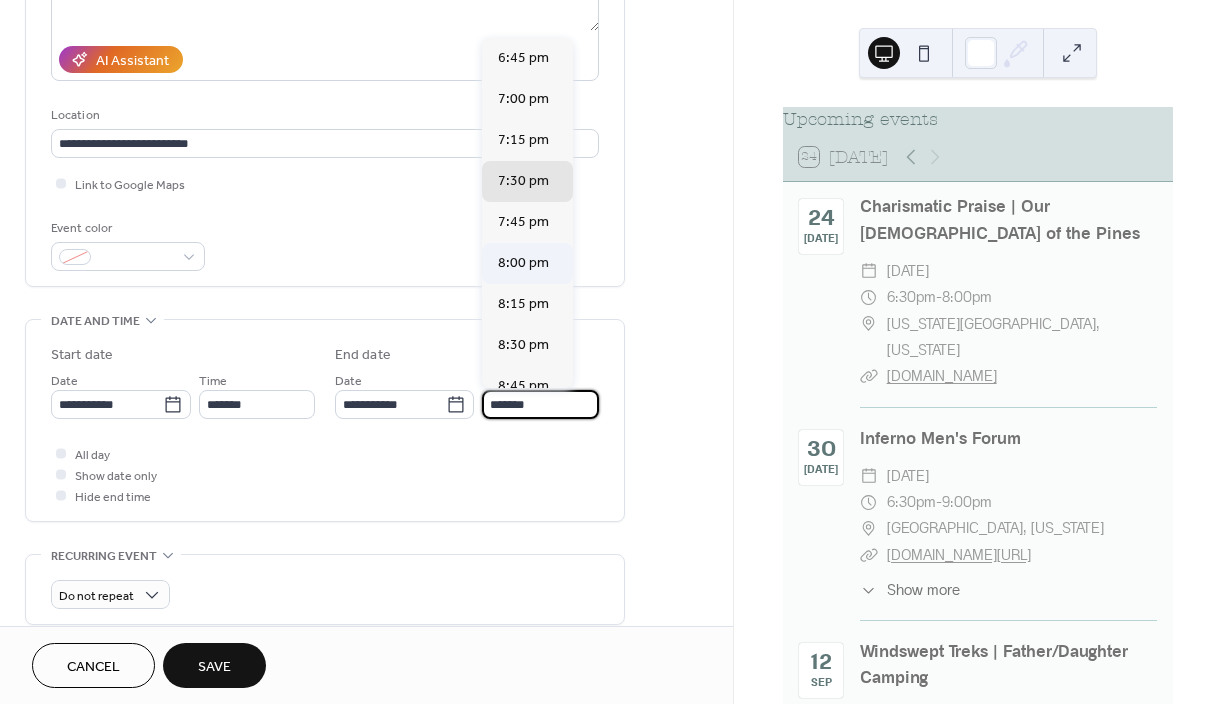 type on "*******" 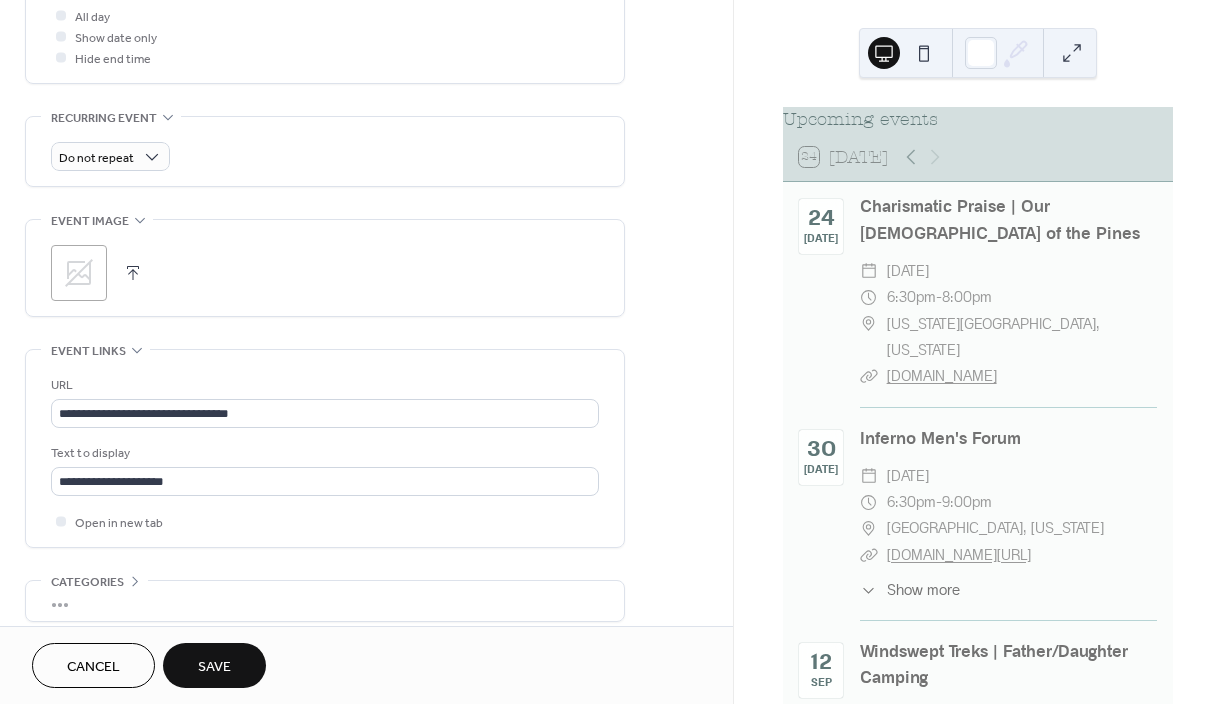 scroll, scrollTop: 772, scrollLeft: 0, axis: vertical 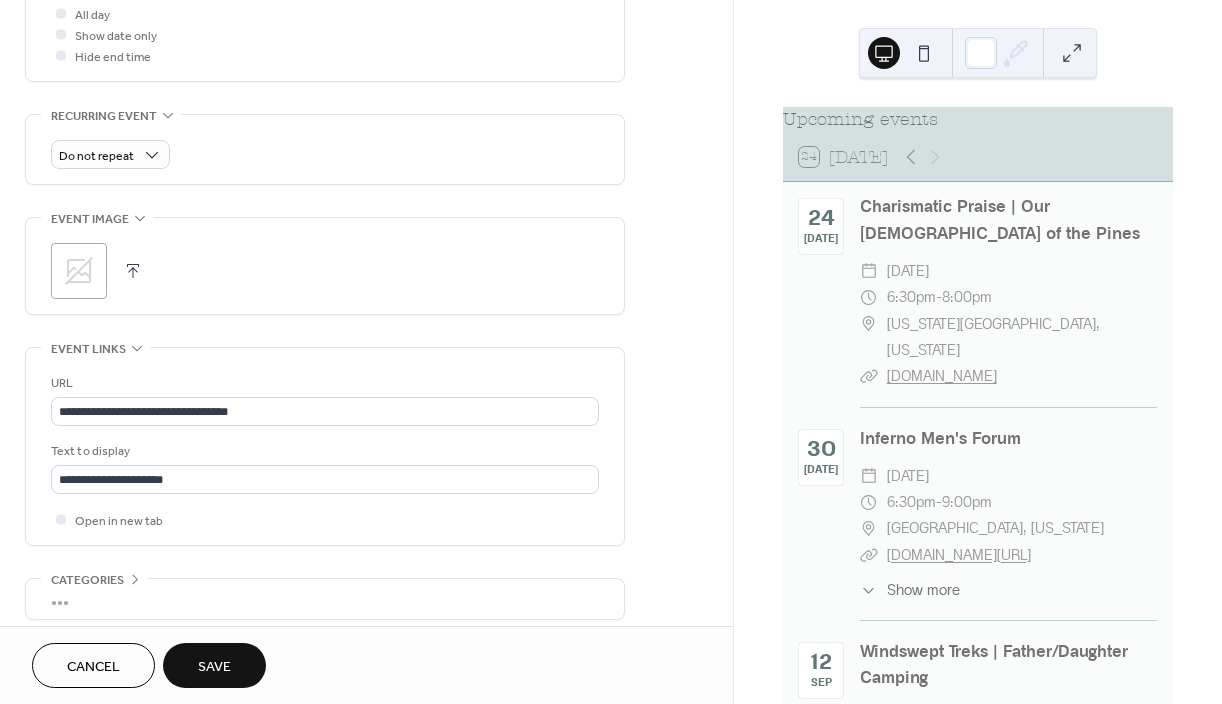 click on "Save" at bounding box center [214, 667] 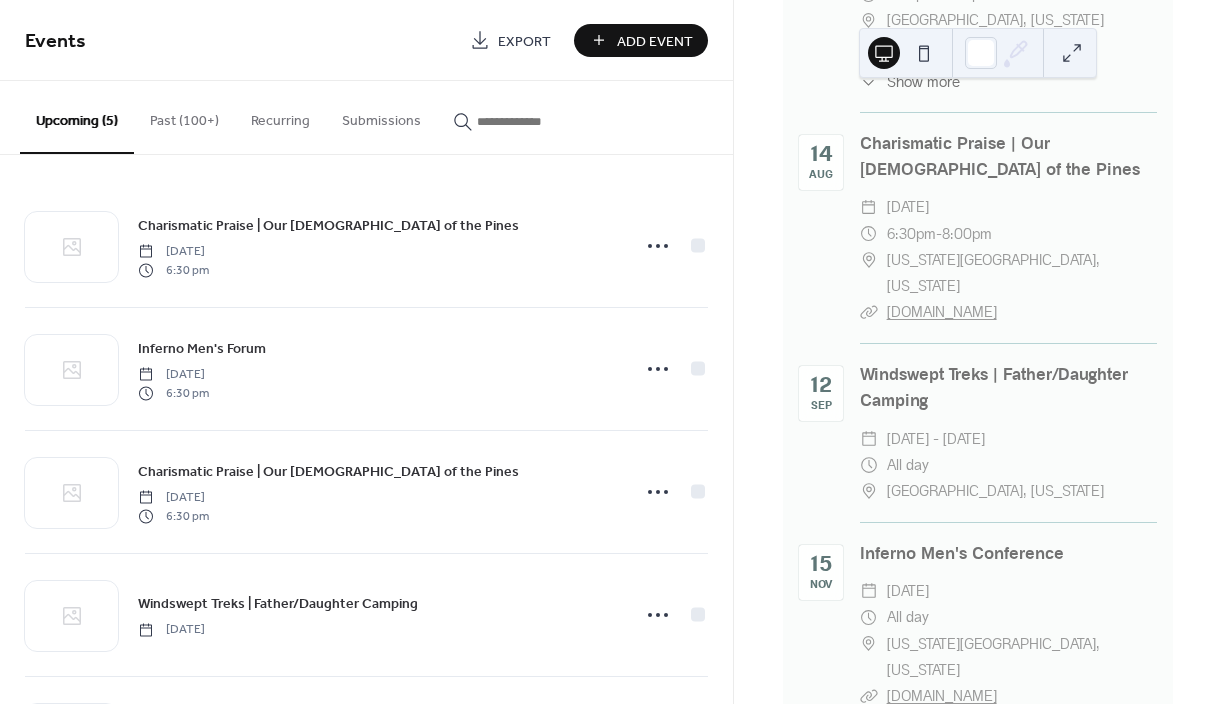 scroll, scrollTop: 507, scrollLeft: 0, axis: vertical 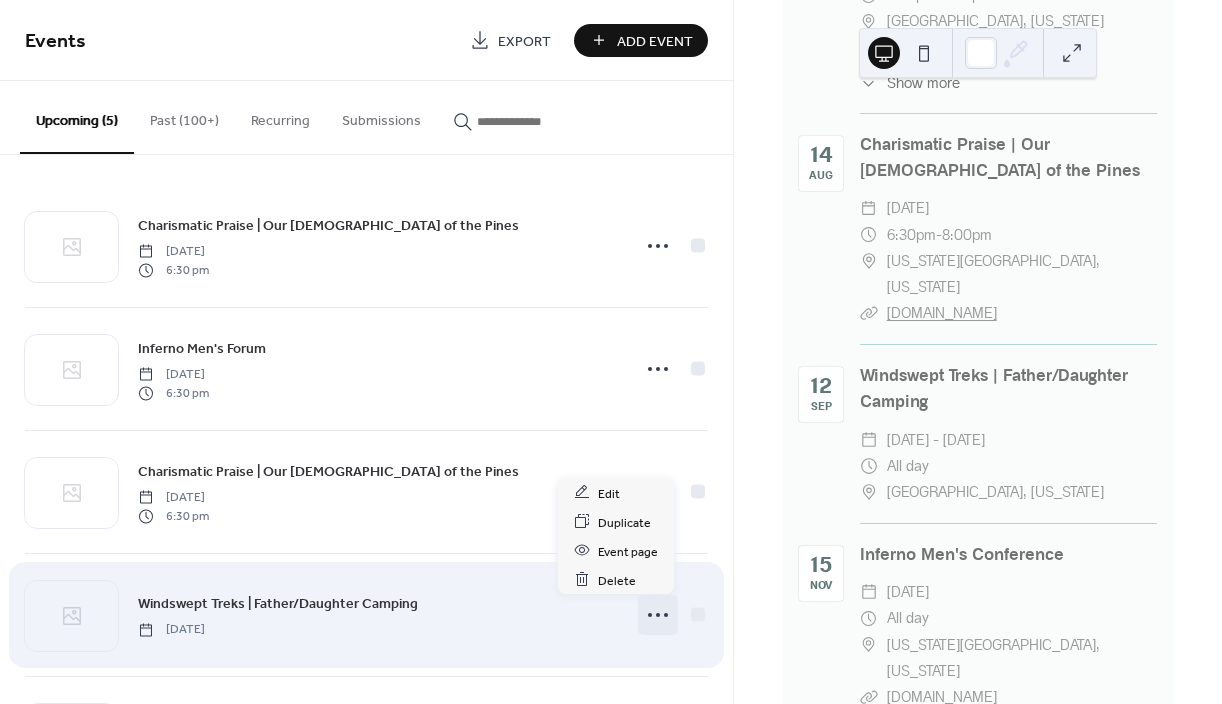 click 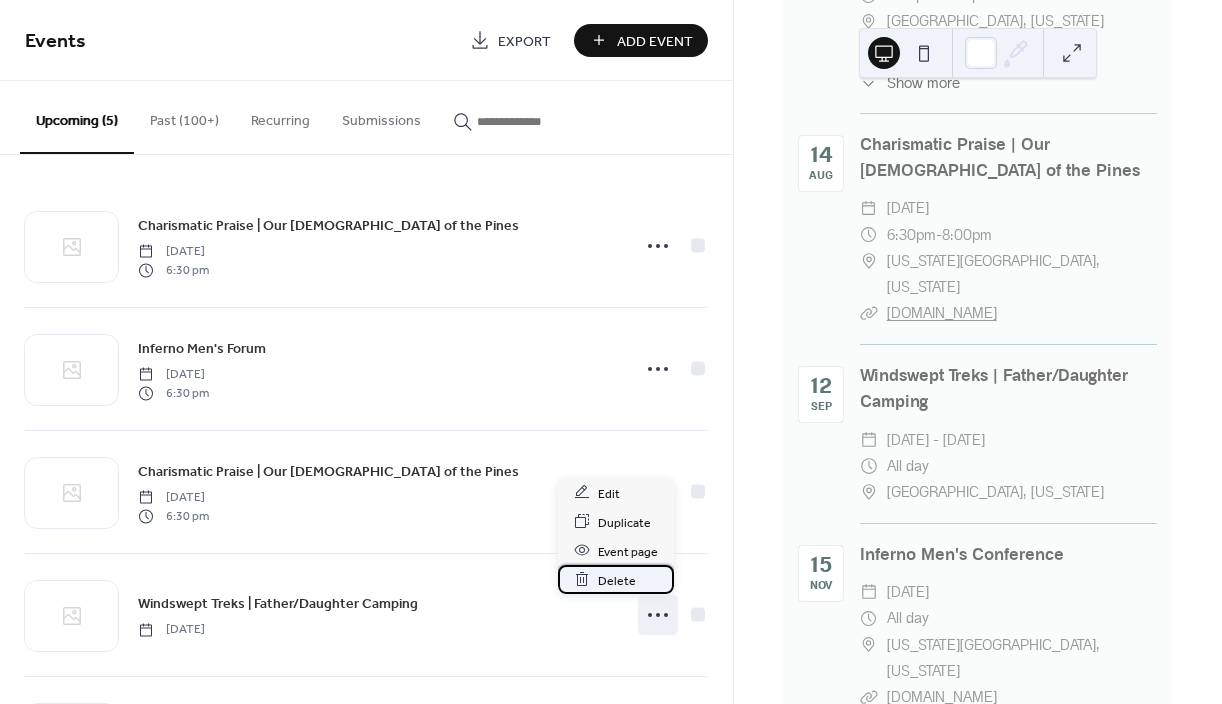 click on "Delete" at bounding box center [617, 580] 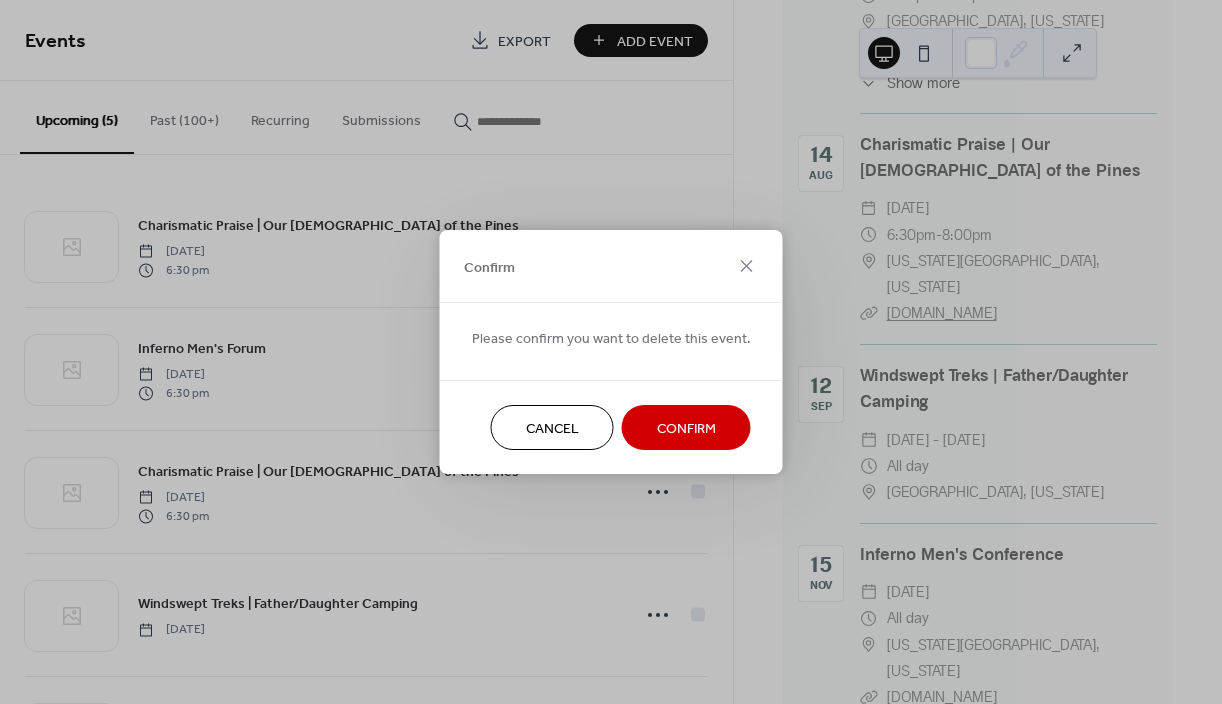 click on "Confirm" at bounding box center (686, 429) 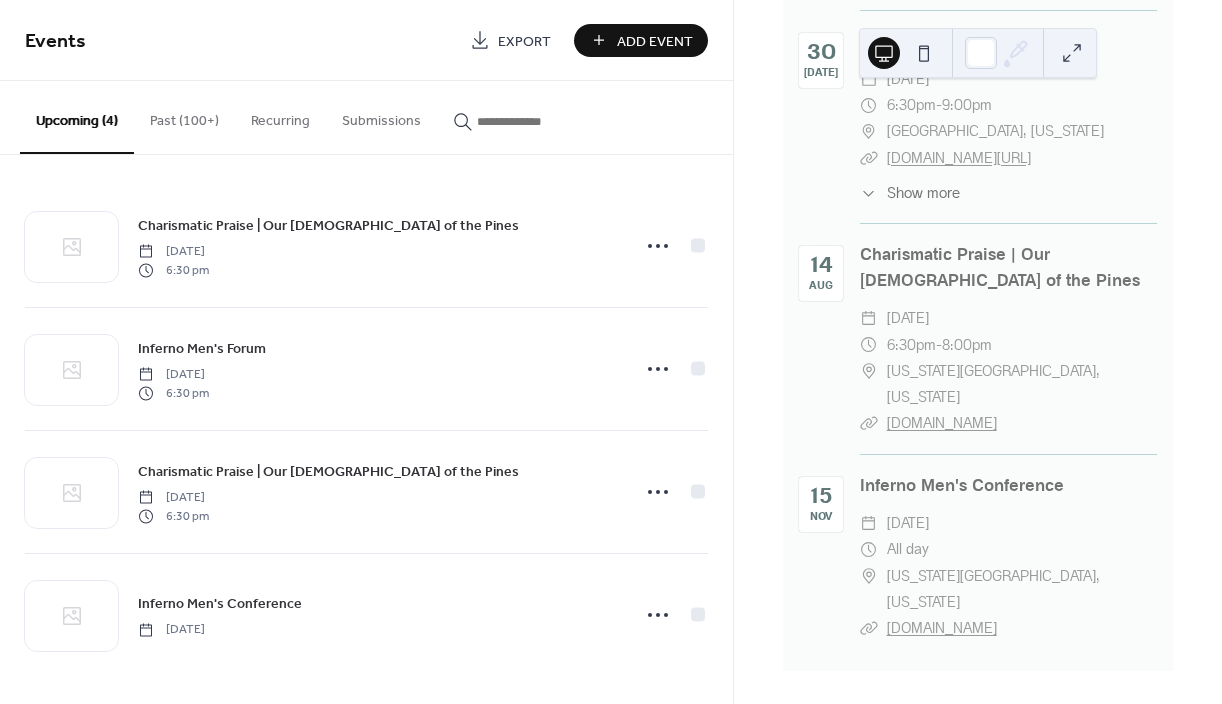 scroll, scrollTop: 329, scrollLeft: 0, axis: vertical 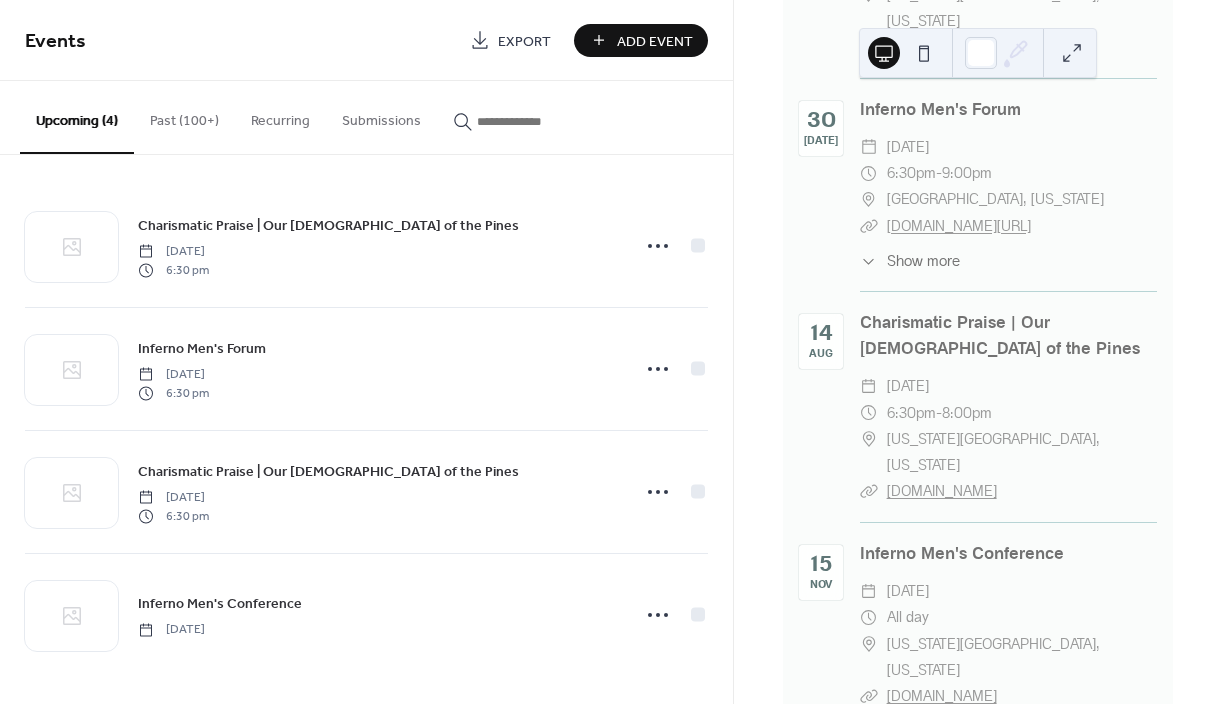click on "Add Event" at bounding box center (655, 41) 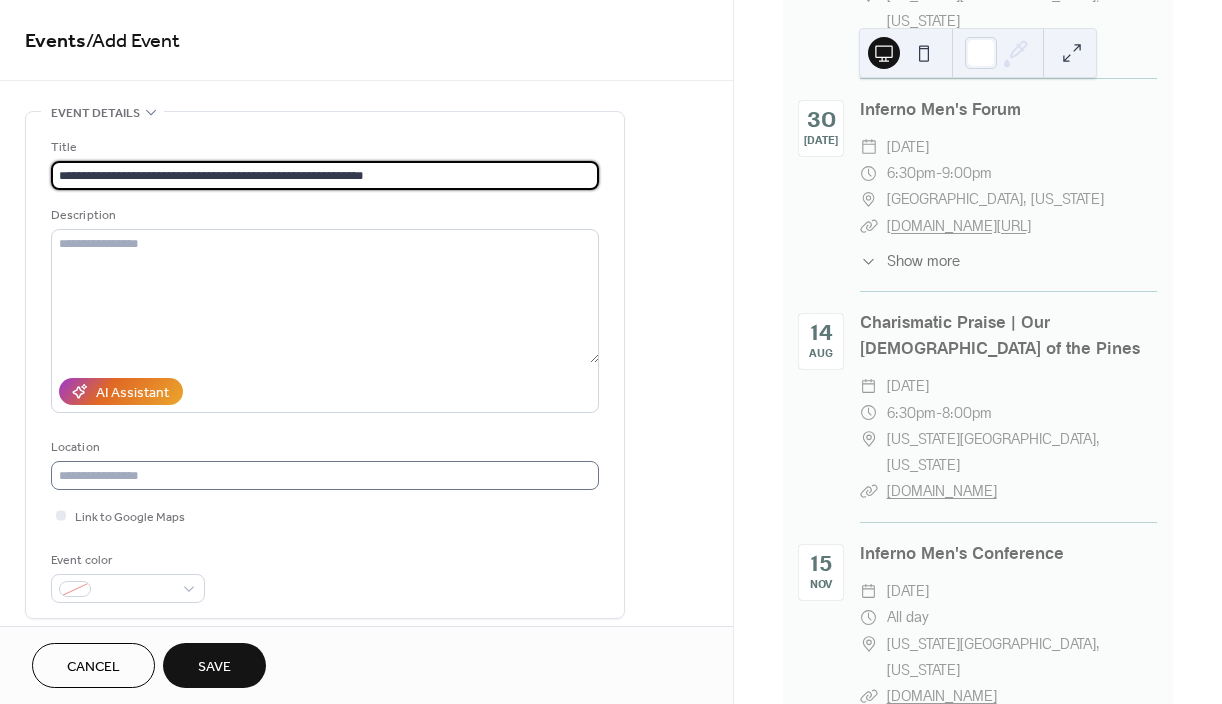 type on "**********" 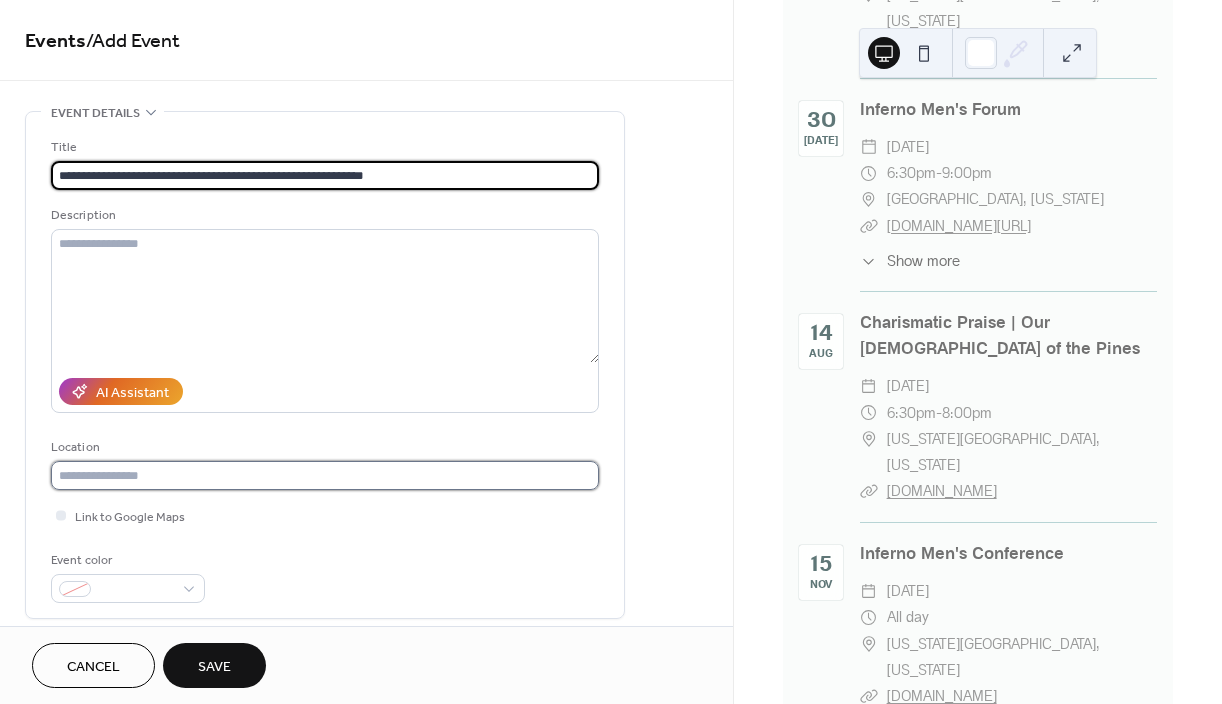click at bounding box center (325, 475) 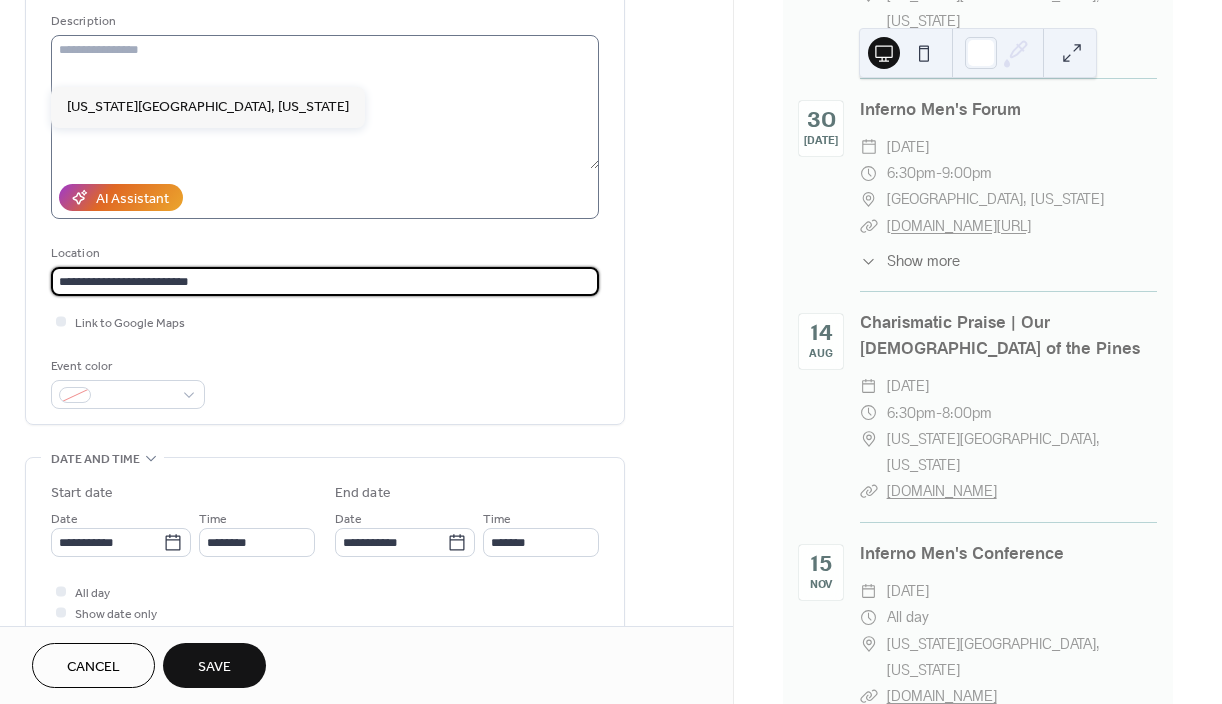 scroll, scrollTop: 204, scrollLeft: 0, axis: vertical 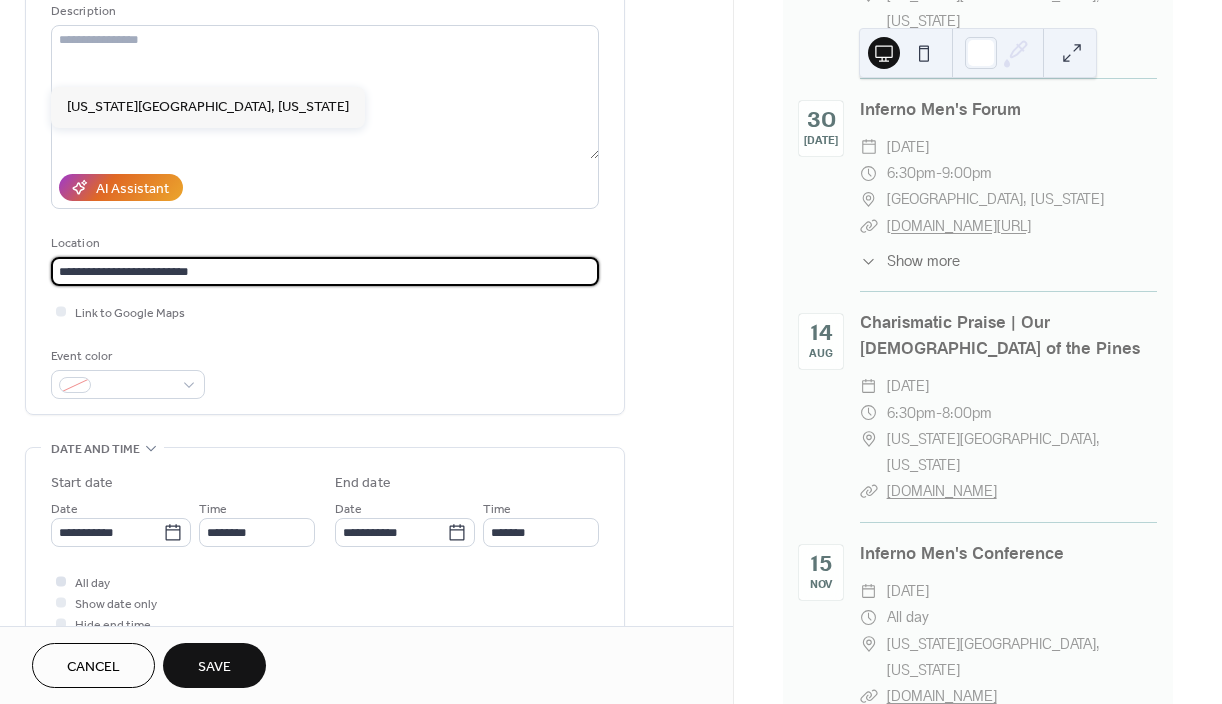 type on "**********" 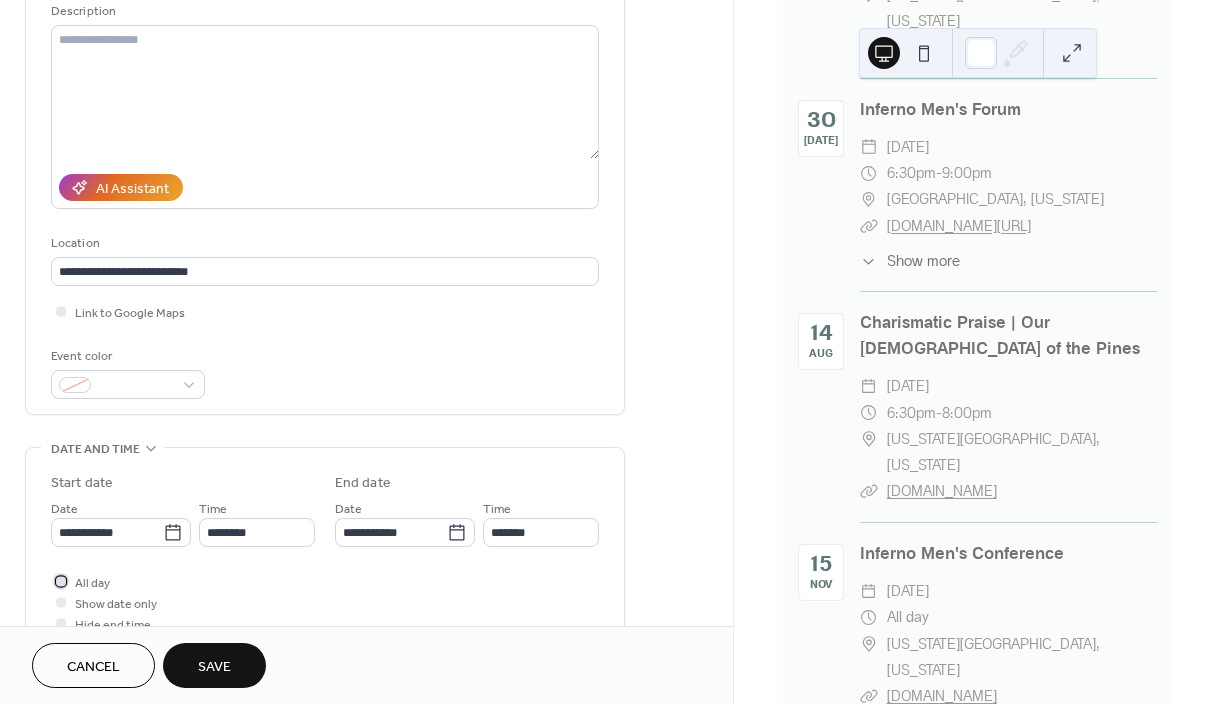 click at bounding box center [61, 581] 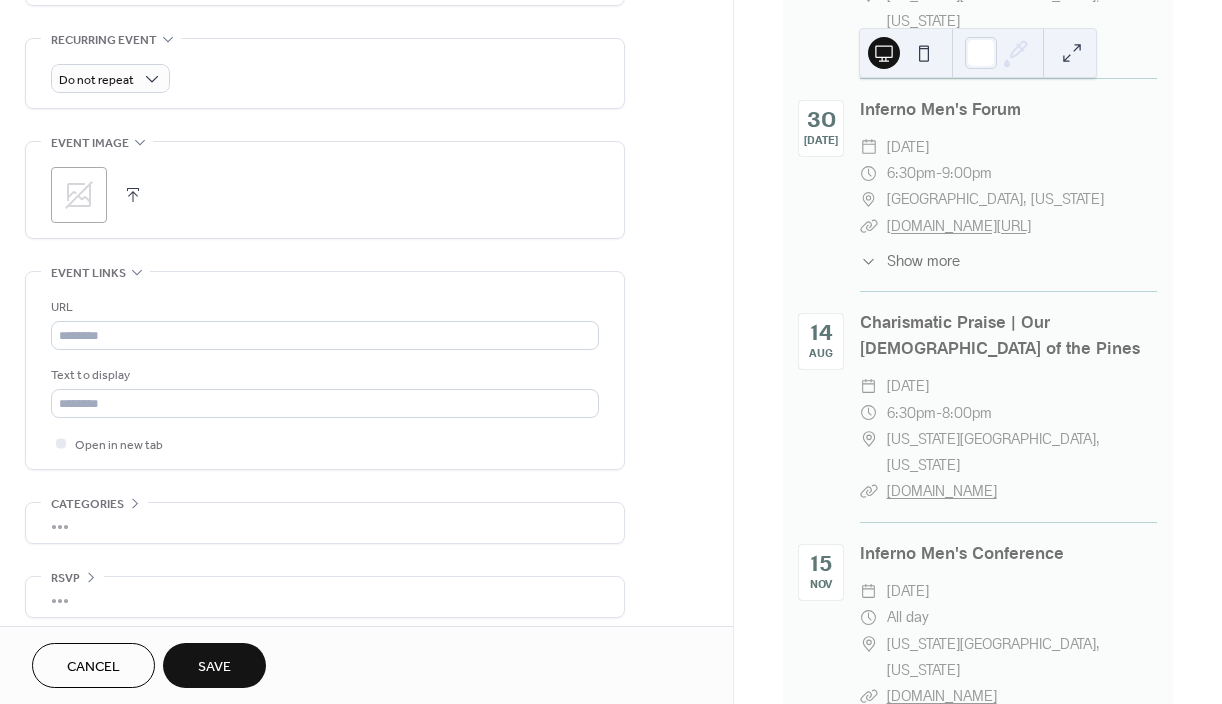 scroll, scrollTop: 857, scrollLeft: 0, axis: vertical 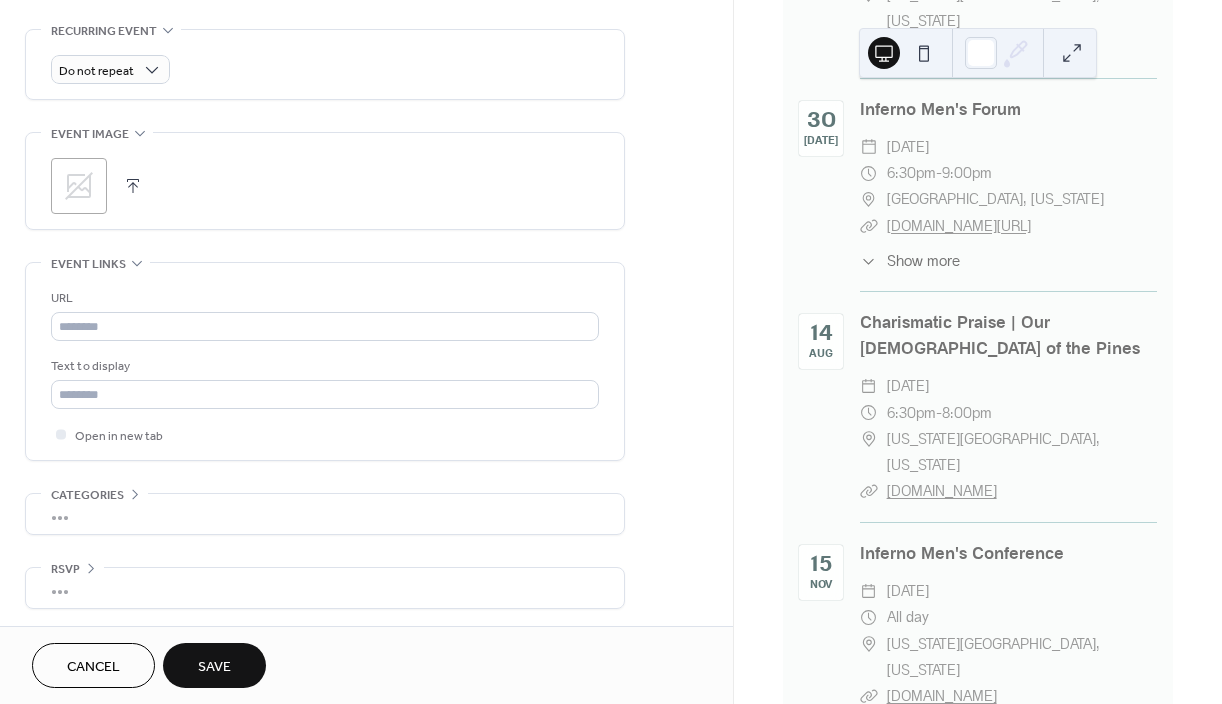 click on "Save" at bounding box center [214, 667] 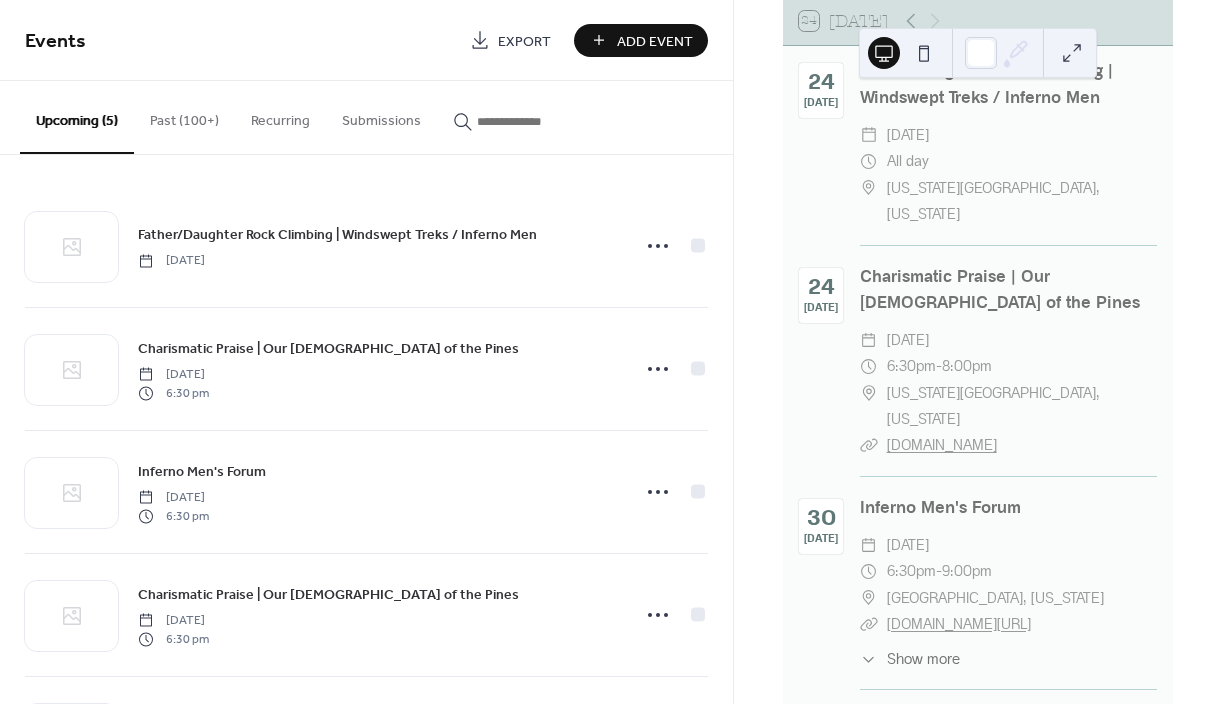 scroll, scrollTop: 135, scrollLeft: 0, axis: vertical 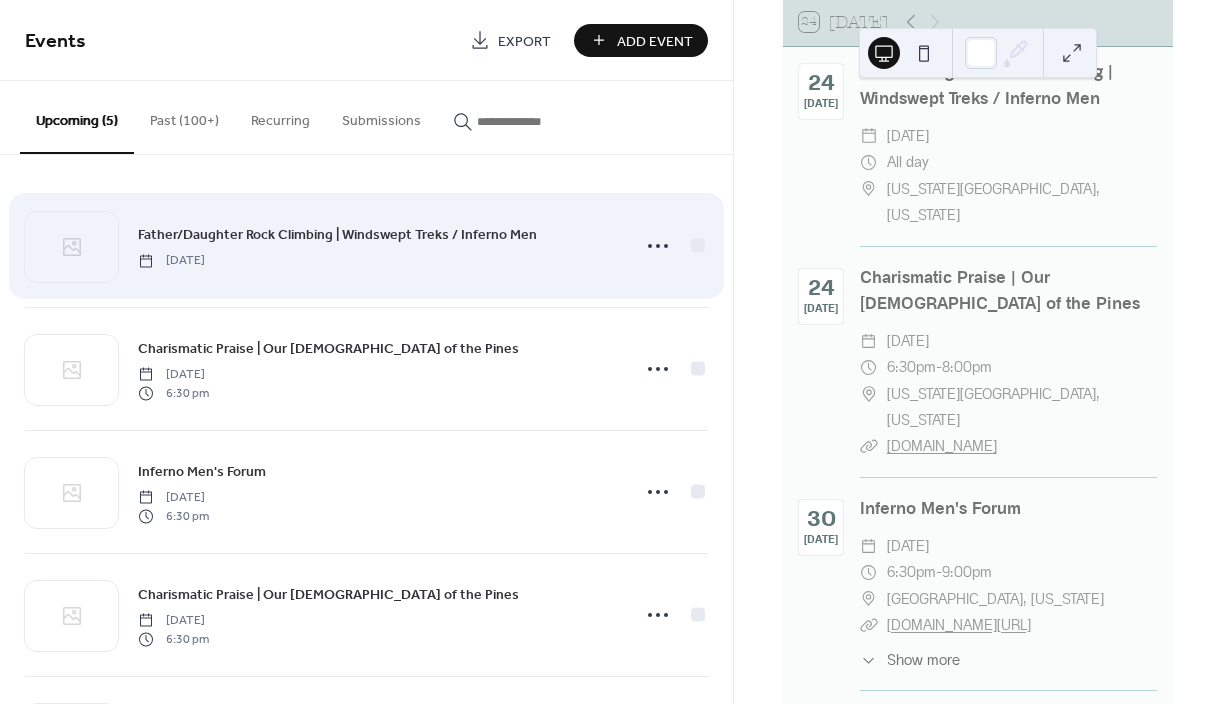 click on "Father/Daughter Rock Climbing | Windswept Treks / Inferno Men" at bounding box center [337, 235] 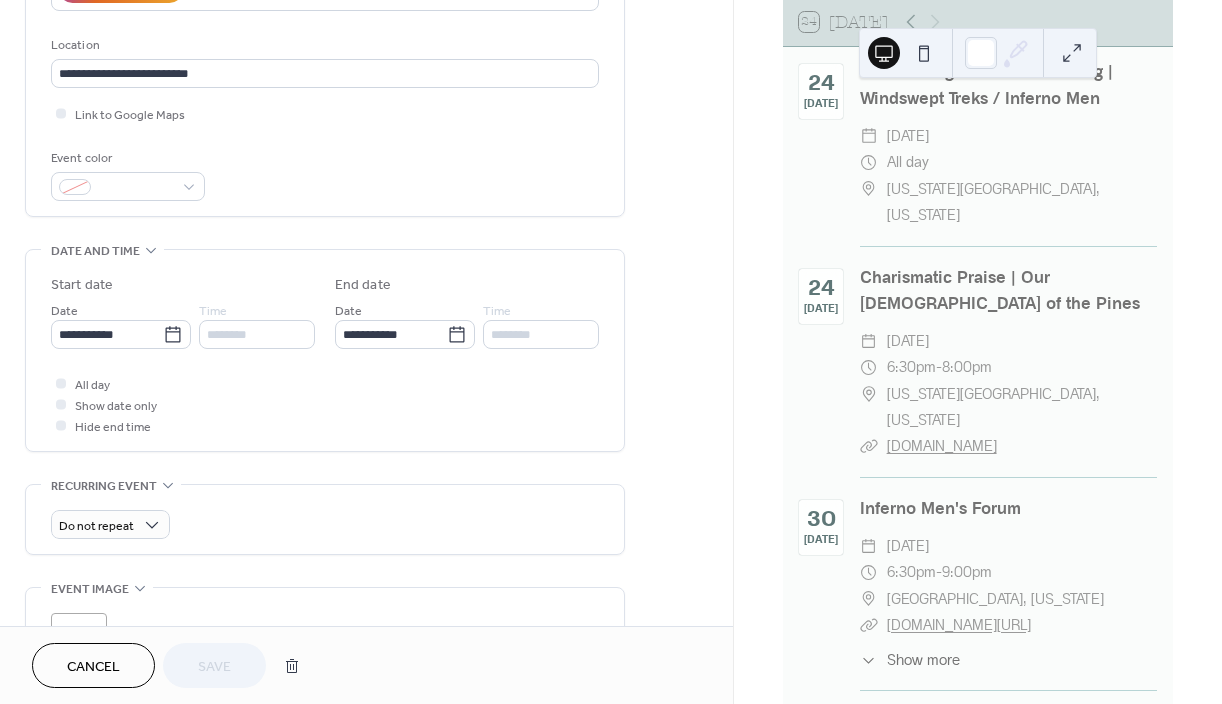 scroll, scrollTop: 548, scrollLeft: 0, axis: vertical 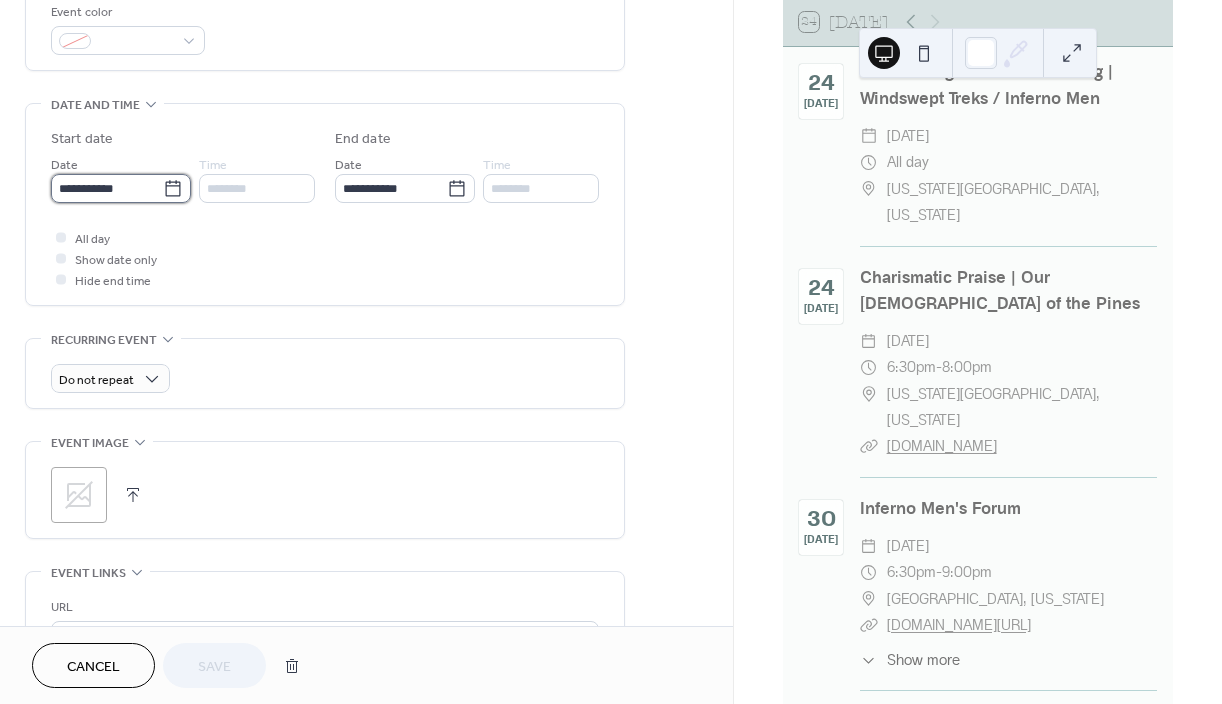 click on "**********" at bounding box center (107, 188) 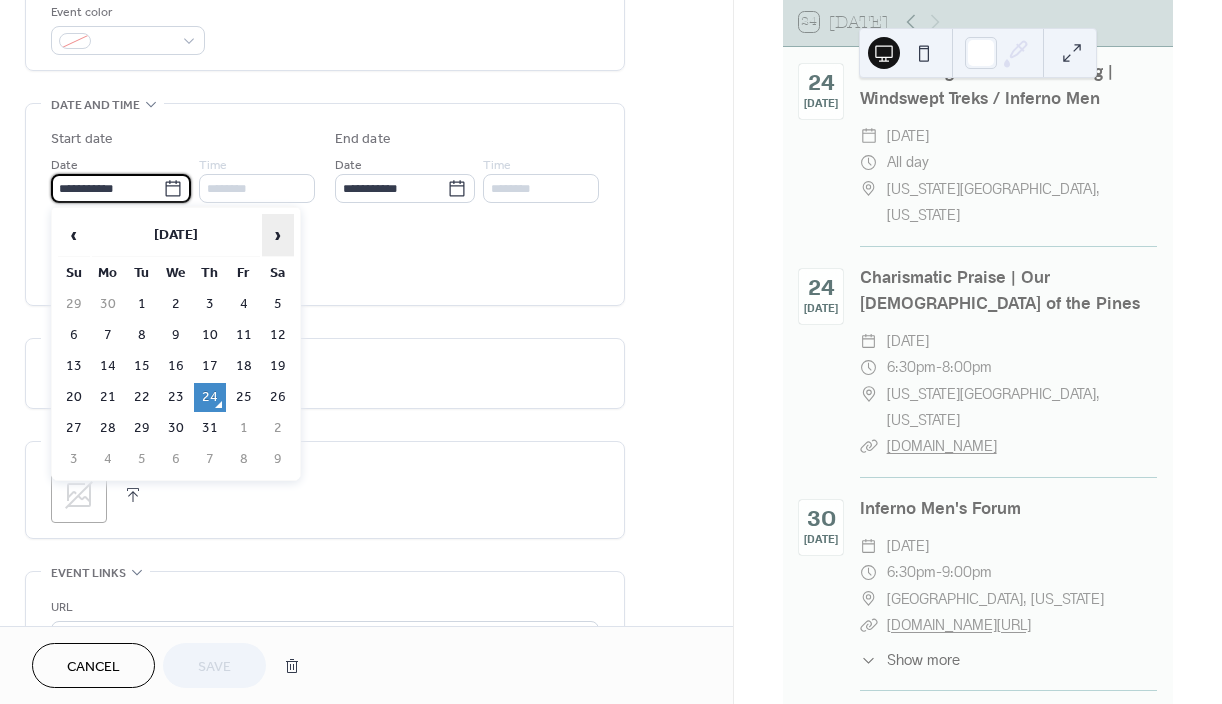 click on "›" at bounding box center [278, 235] 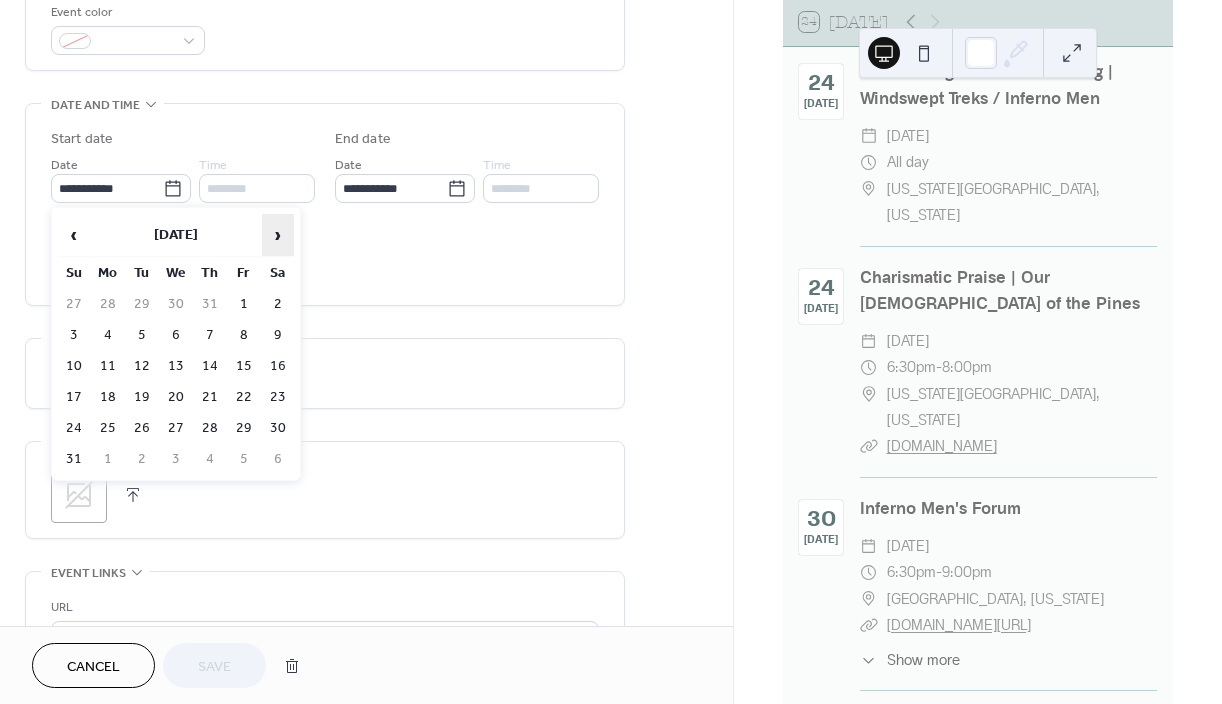 click on "›" at bounding box center (278, 235) 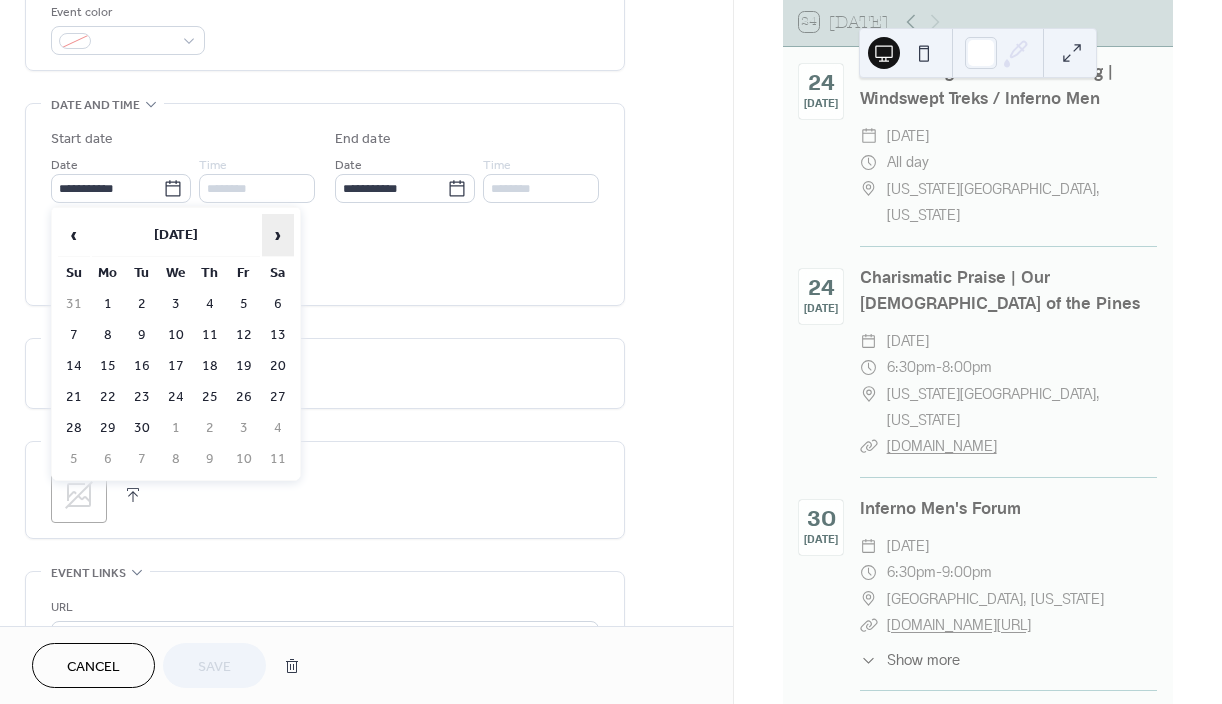 click on "›" at bounding box center [278, 235] 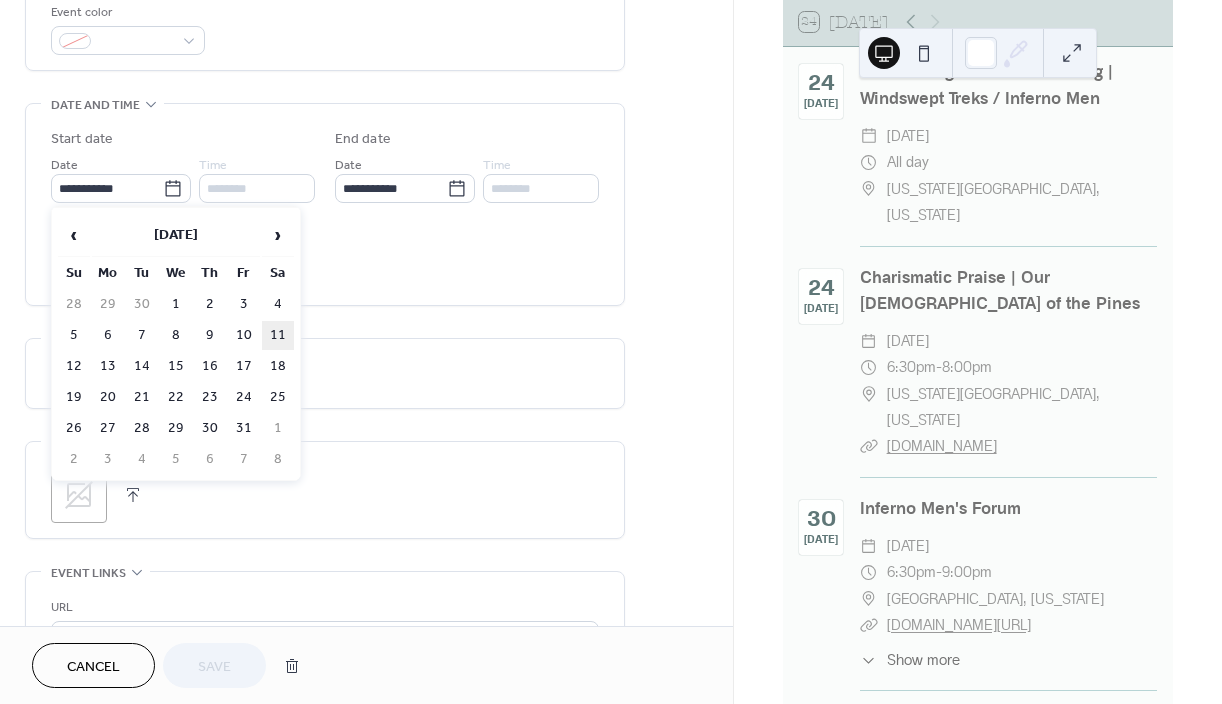 click on "11" at bounding box center (278, 335) 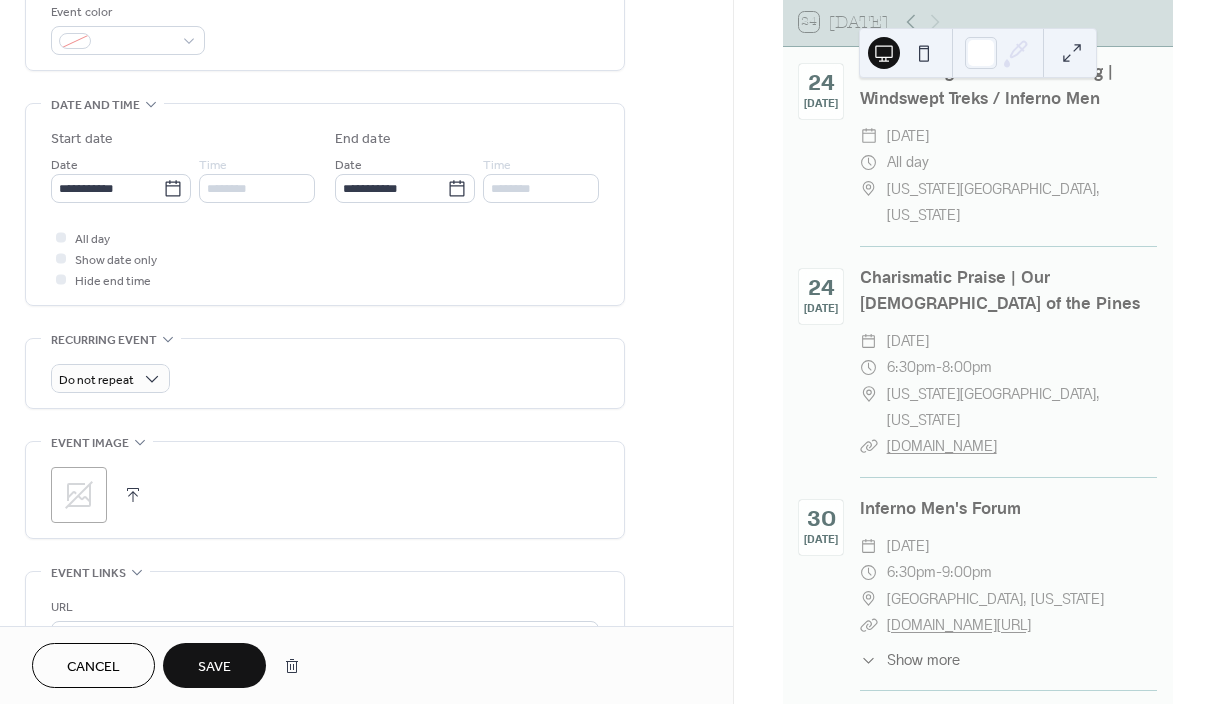 click on "Save" at bounding box center [214, 667] 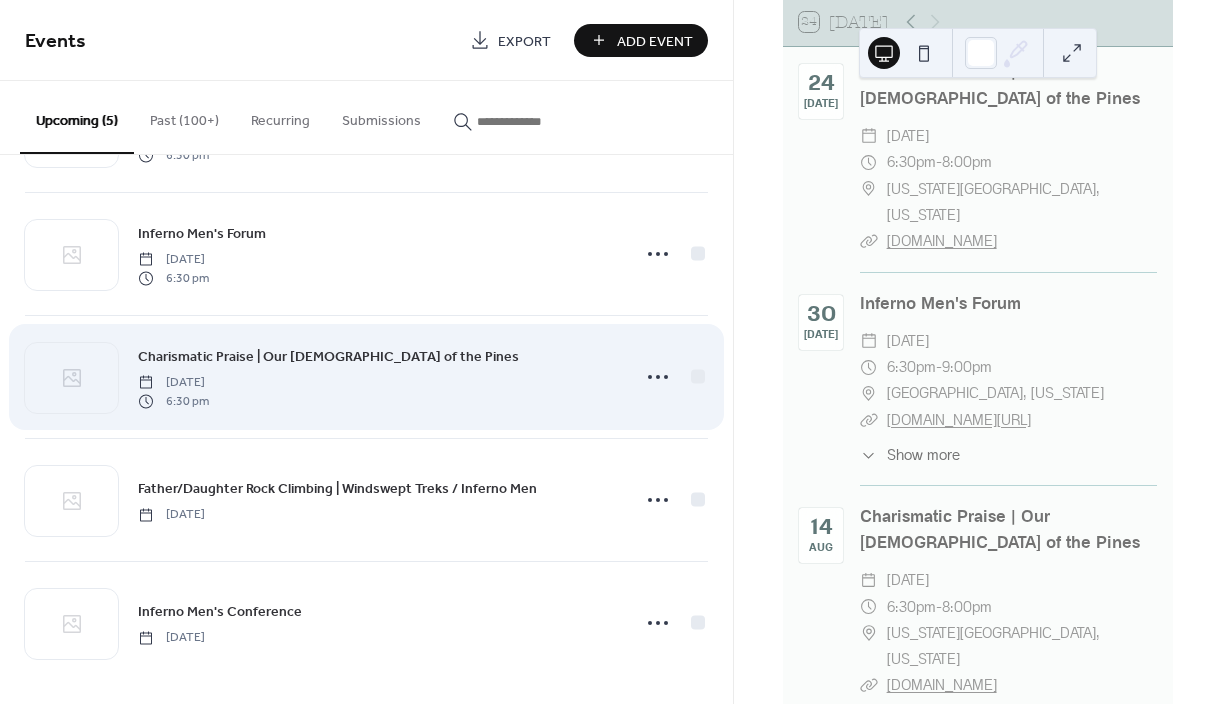 scroll, scrollTop: 123, scrollLeft: 0, axis: vertical 